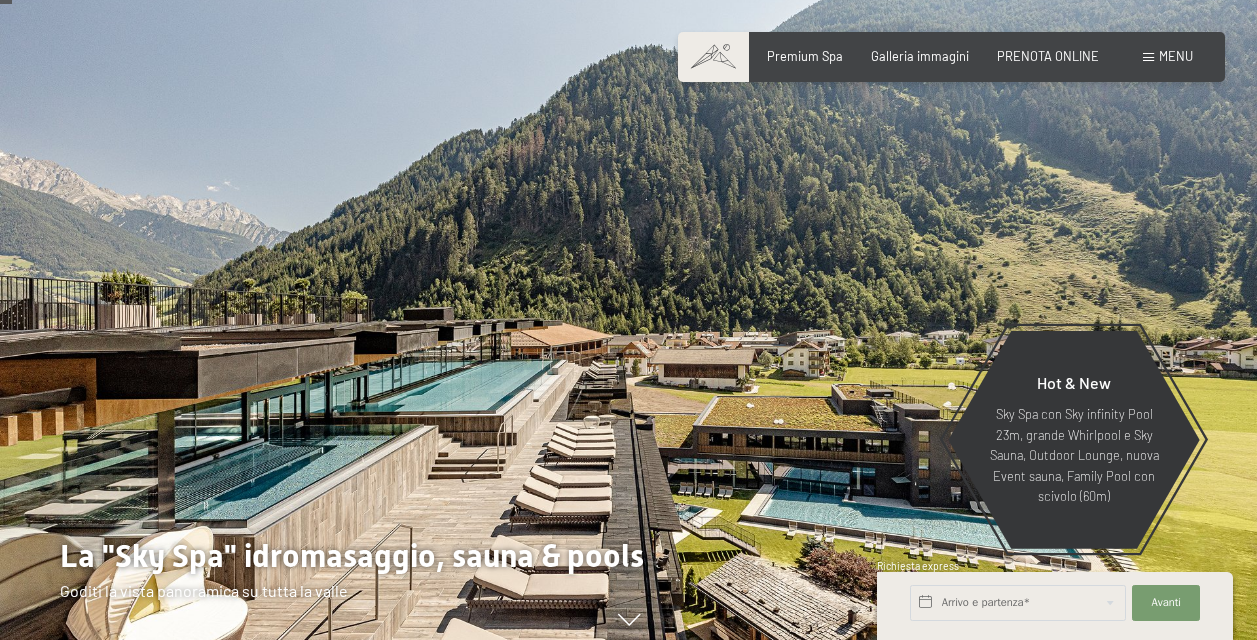 scroll, scrollTop: 80, scrollLeft: 0, axis: vertical 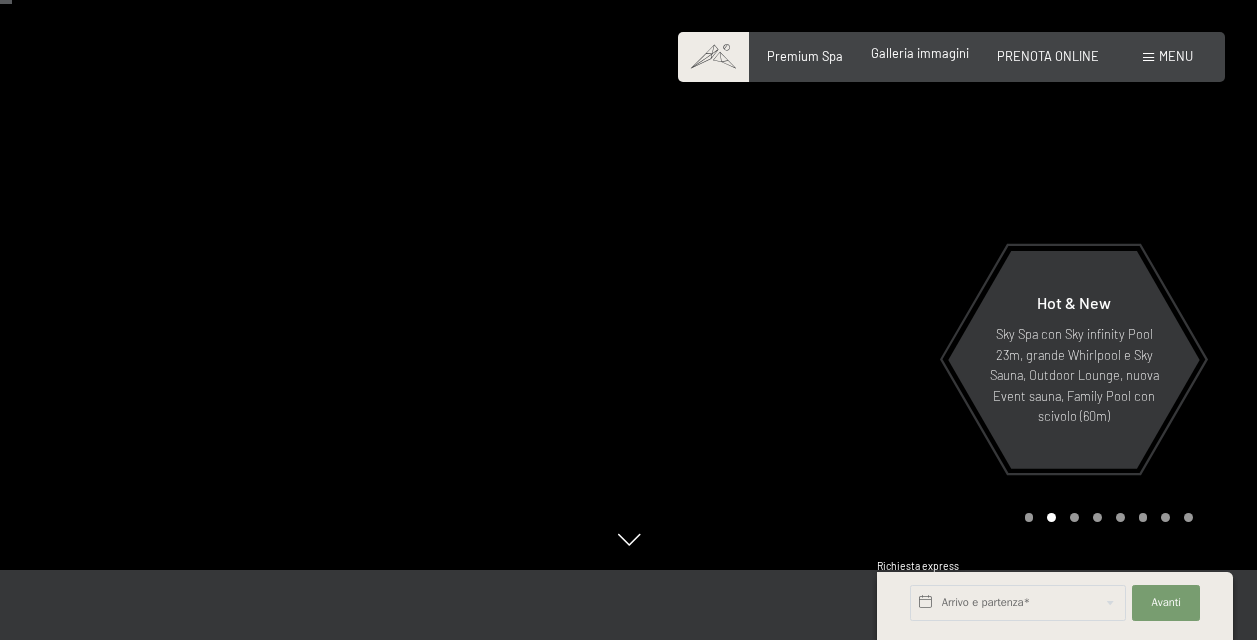 click on "Galleria immagini" at bounding box center (920, 53) 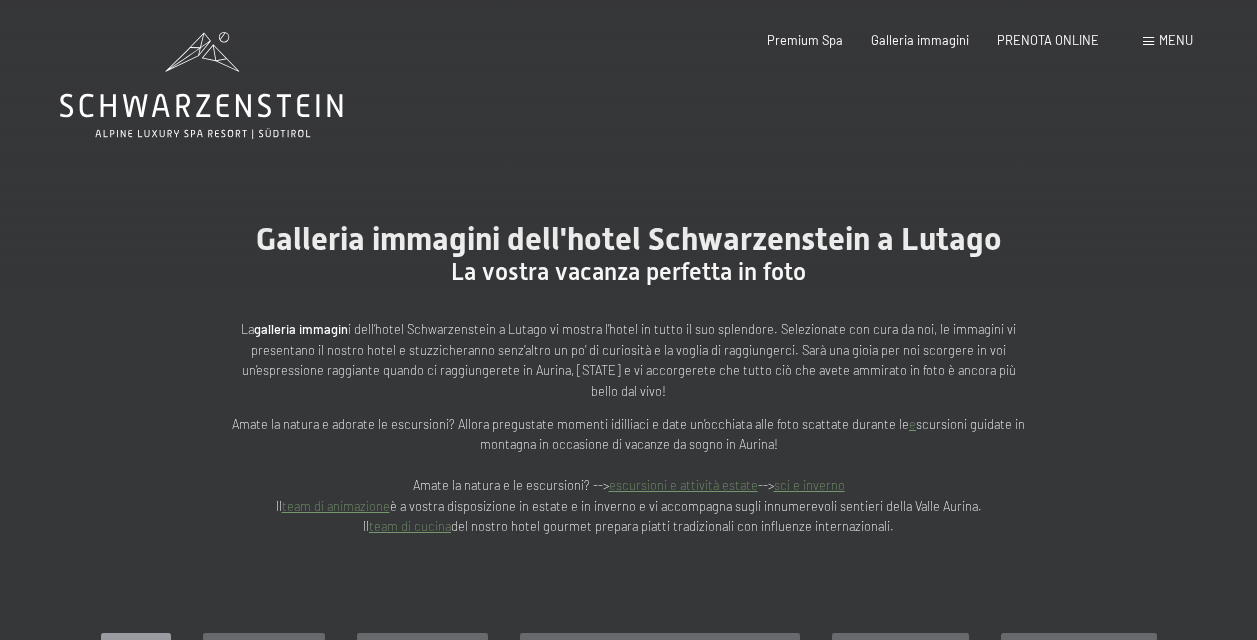 scroll, scrollTop: 0, scrollLeft: 0, axis: both 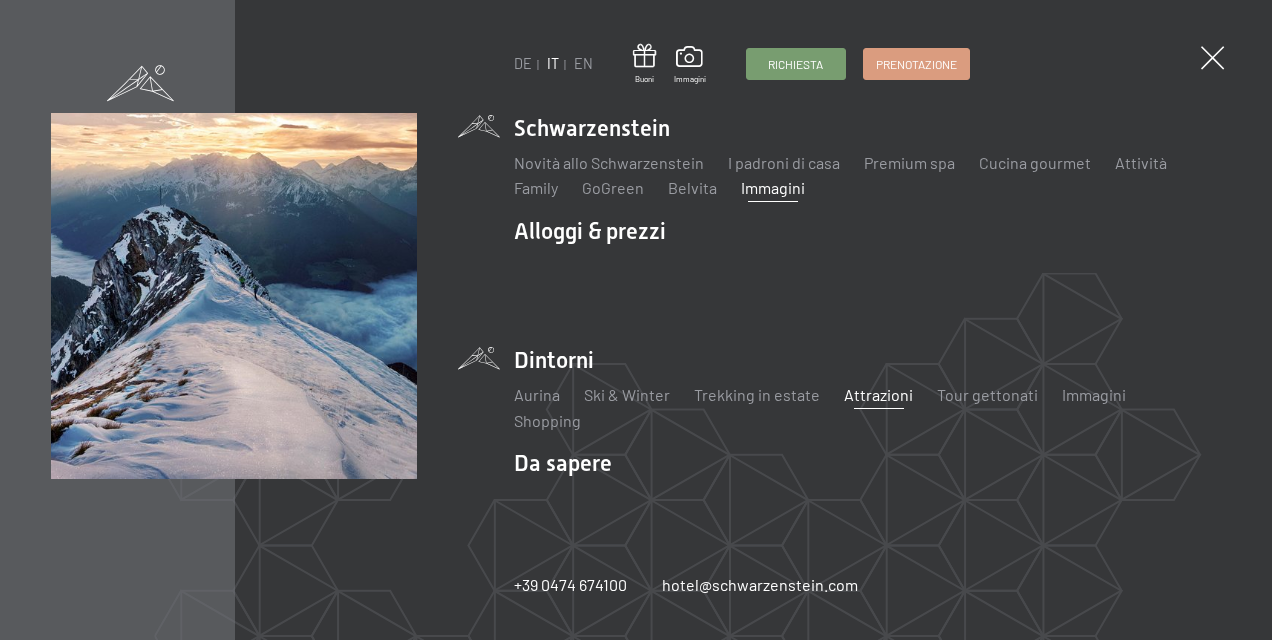 click on "Attrazioni" at bounding box center [878, 394] 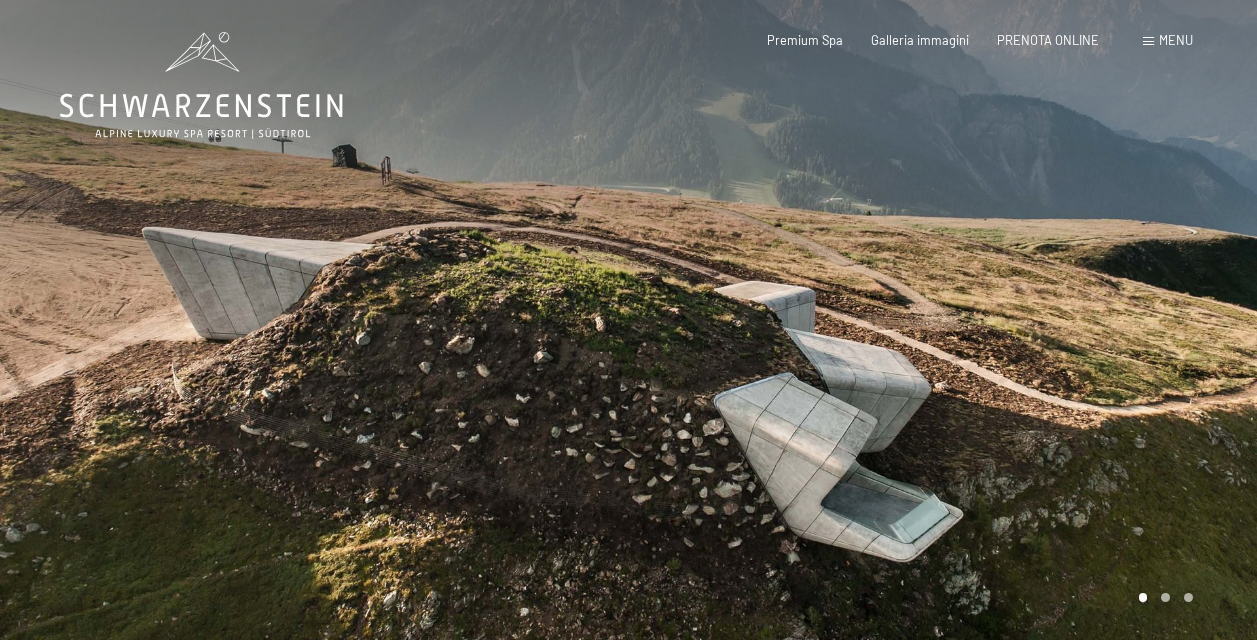 scroll, scrollTop: 0, scrollLeft: 0, axis: both 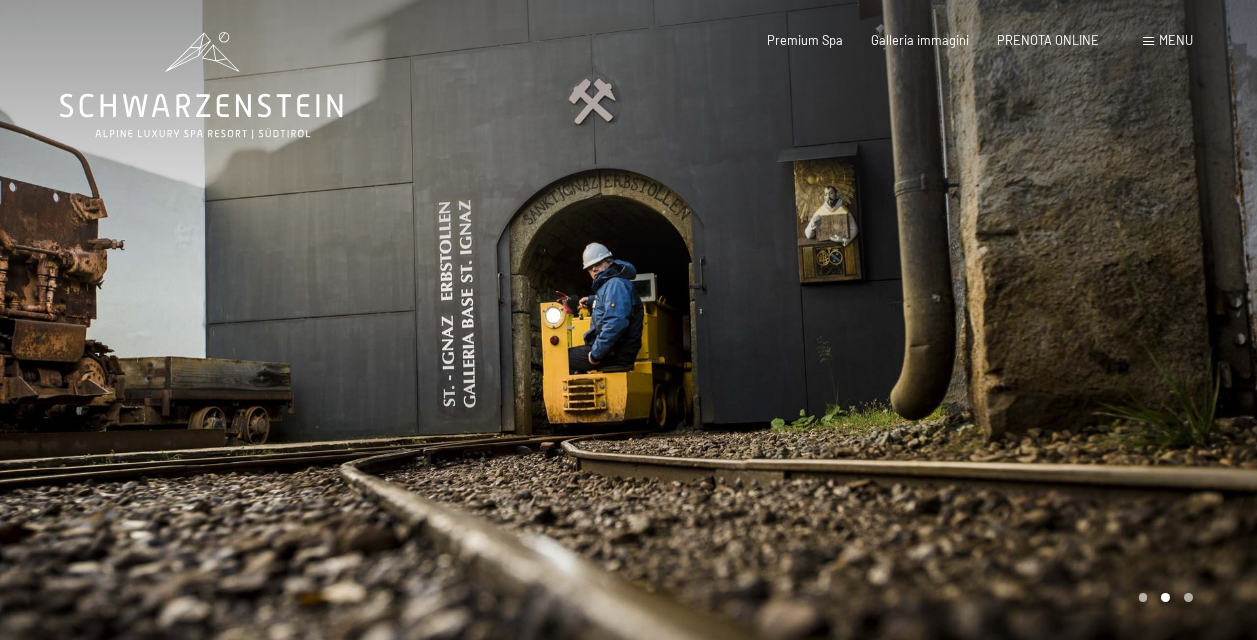 click at bounding box center (1148, 41) 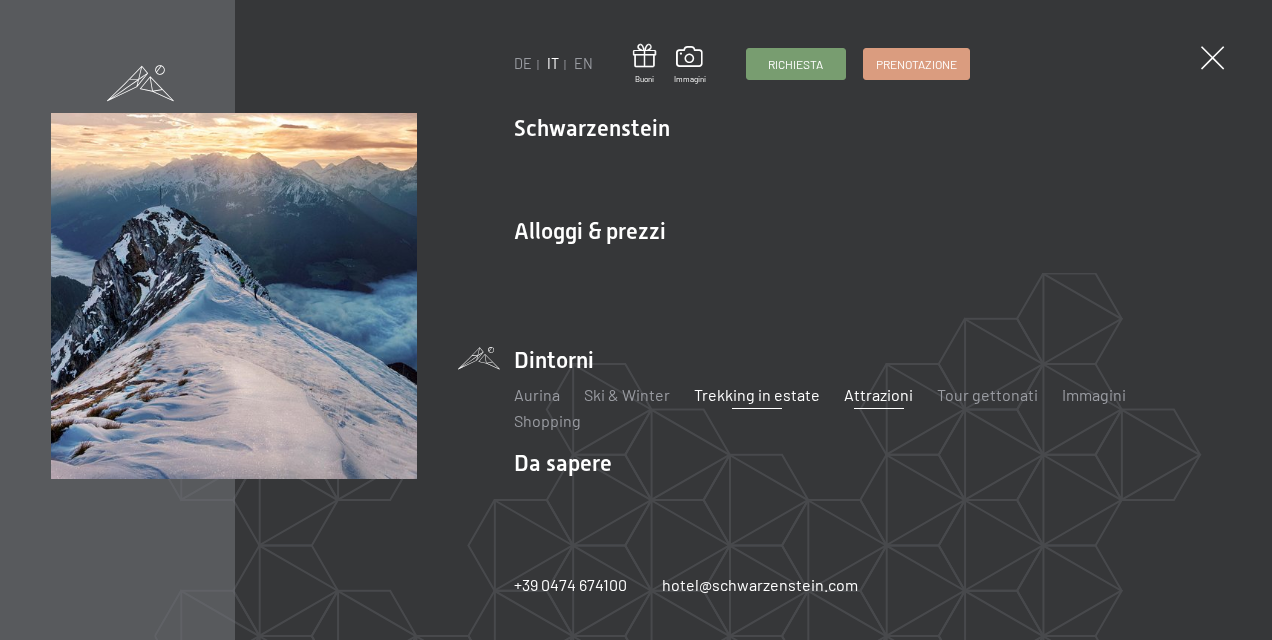click on "Trekking in estate" at bounding box center (757, 394) 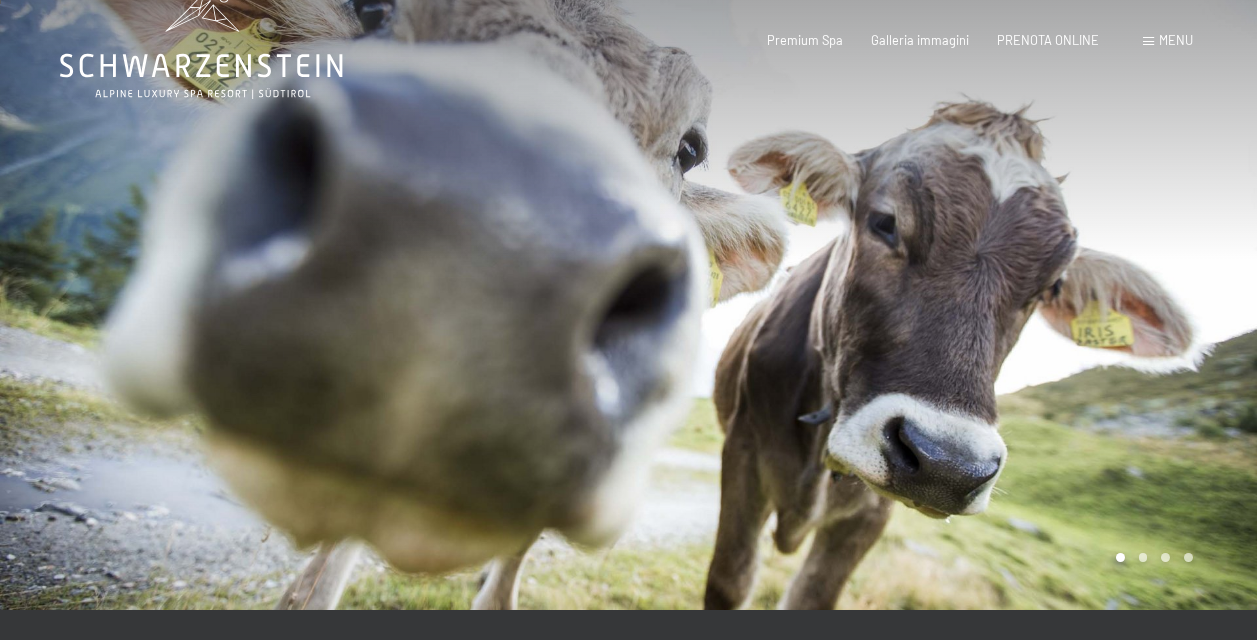 scroll, scrollTop: 40, scrollLeft: 0, axis: vertical 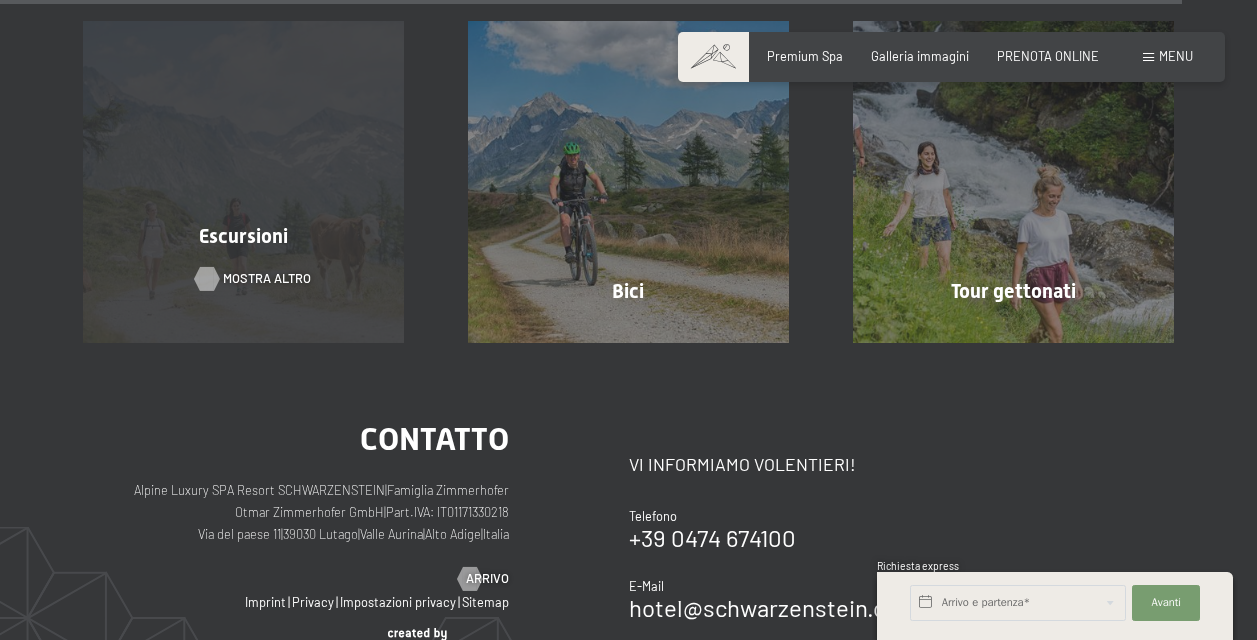 click on "mostra altro" at bounding box center [267, 279] 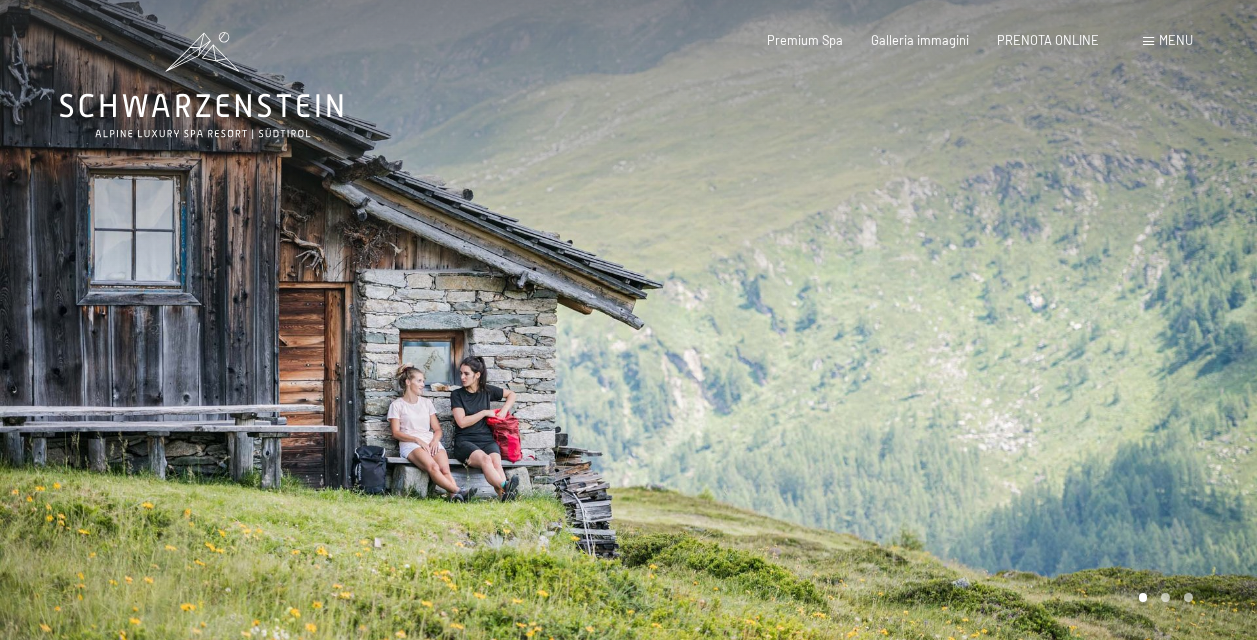 scroll, scrollTop: 0, scrollLeft: 0, axis: both 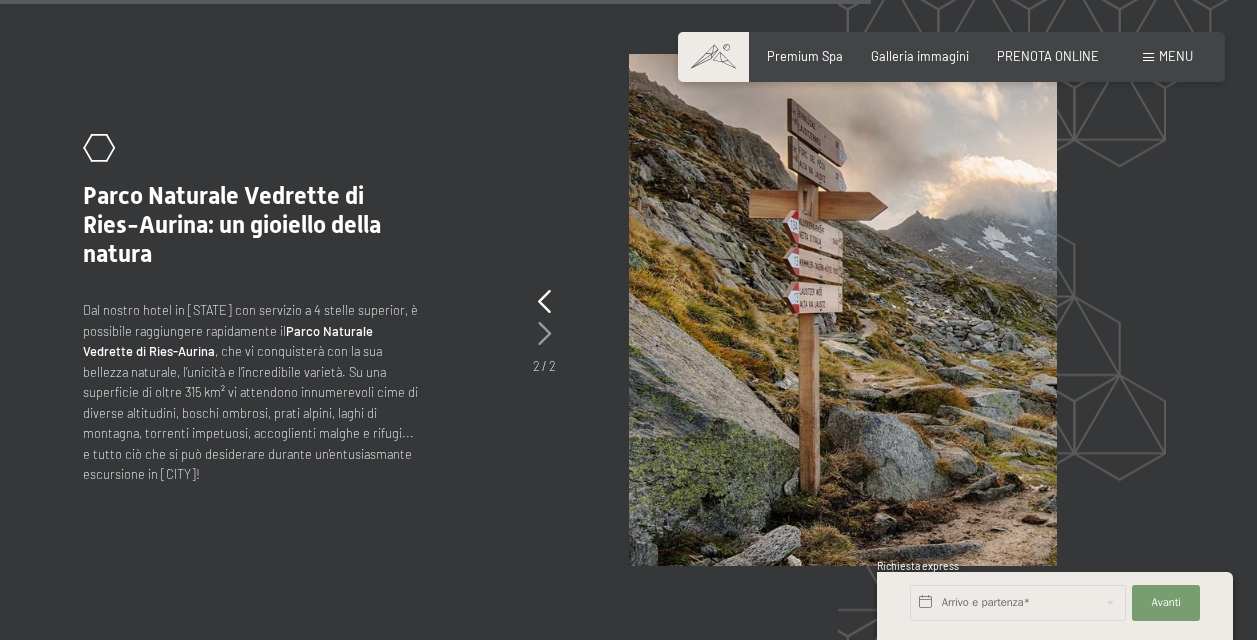 click at bounding box center (544, 334) 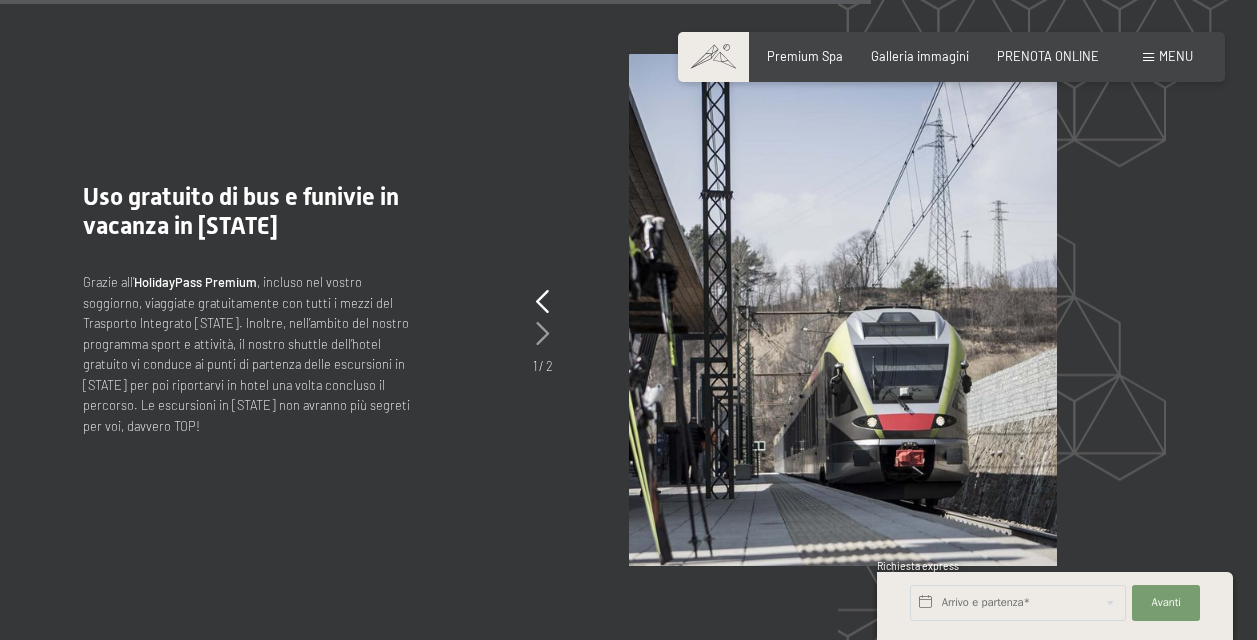 click at bounding box center [542, 334] 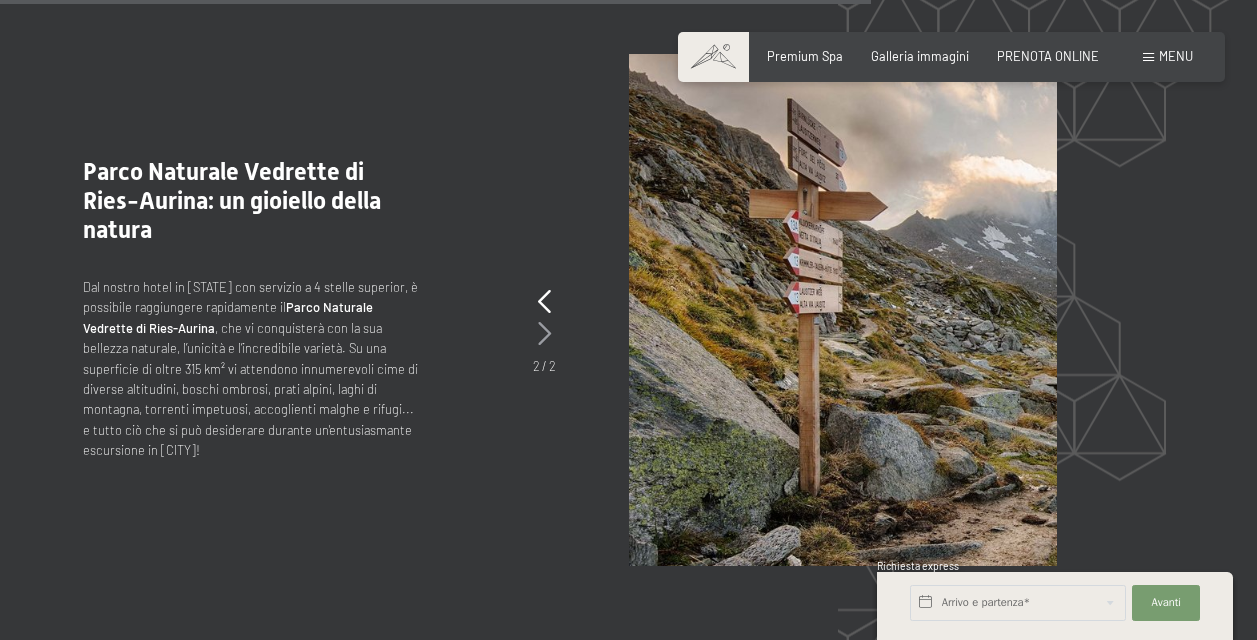 click at bounding box center [544, 334] 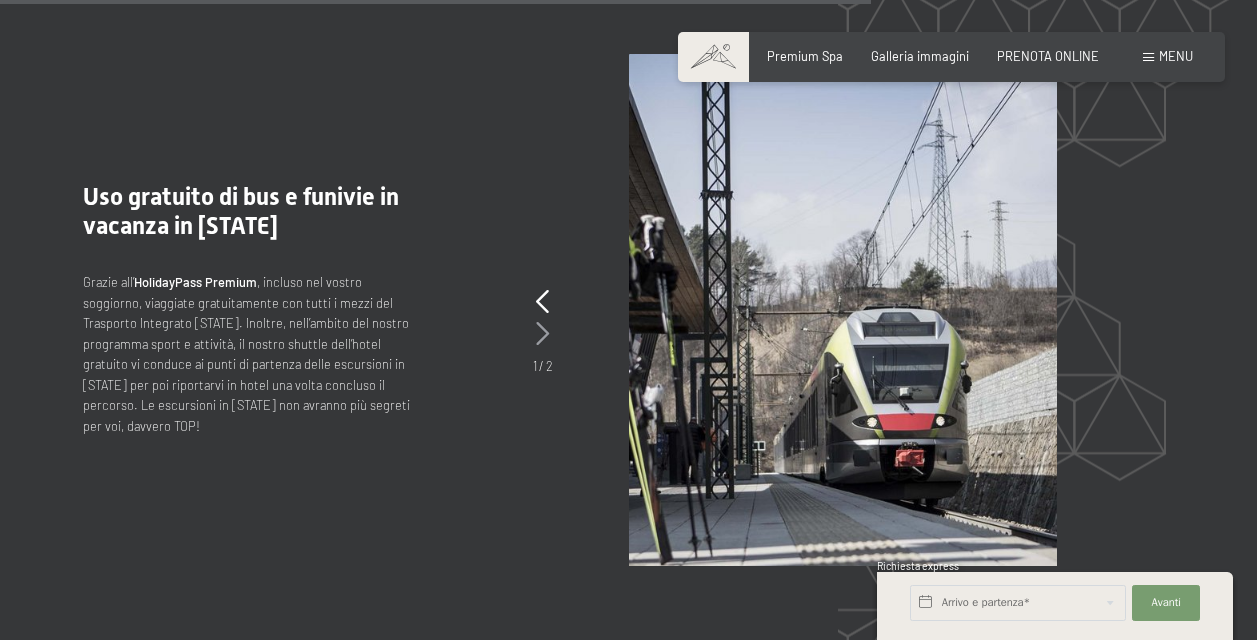 click at bounding box center [542, 334] 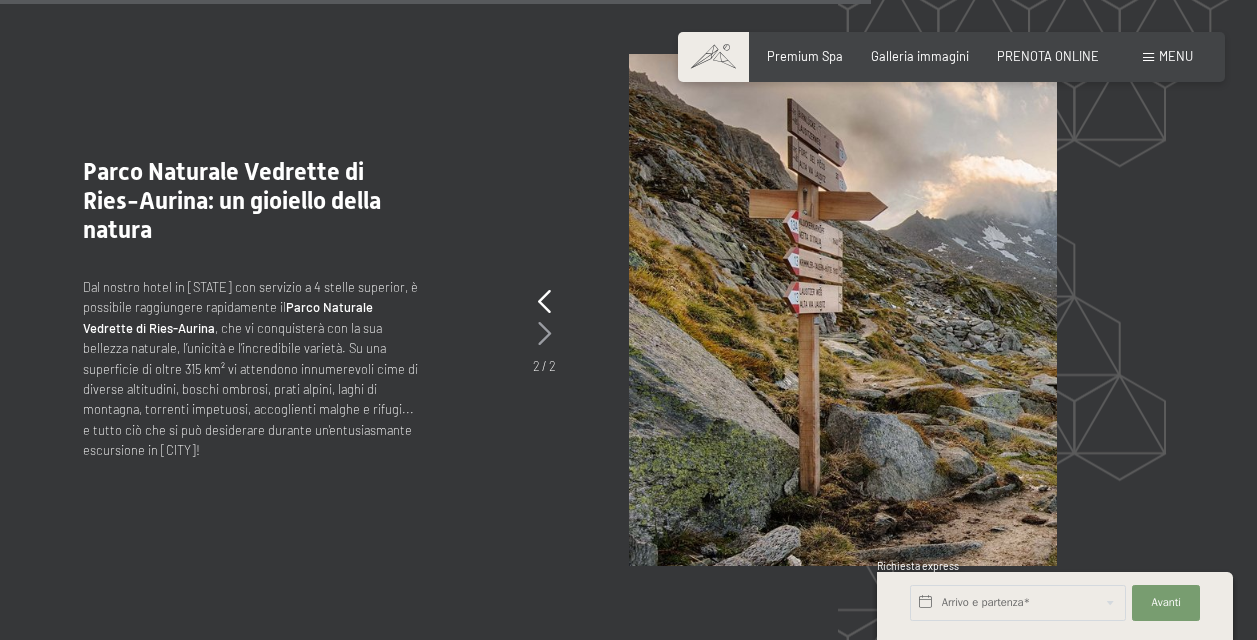 click at bounding box center (544, 334) 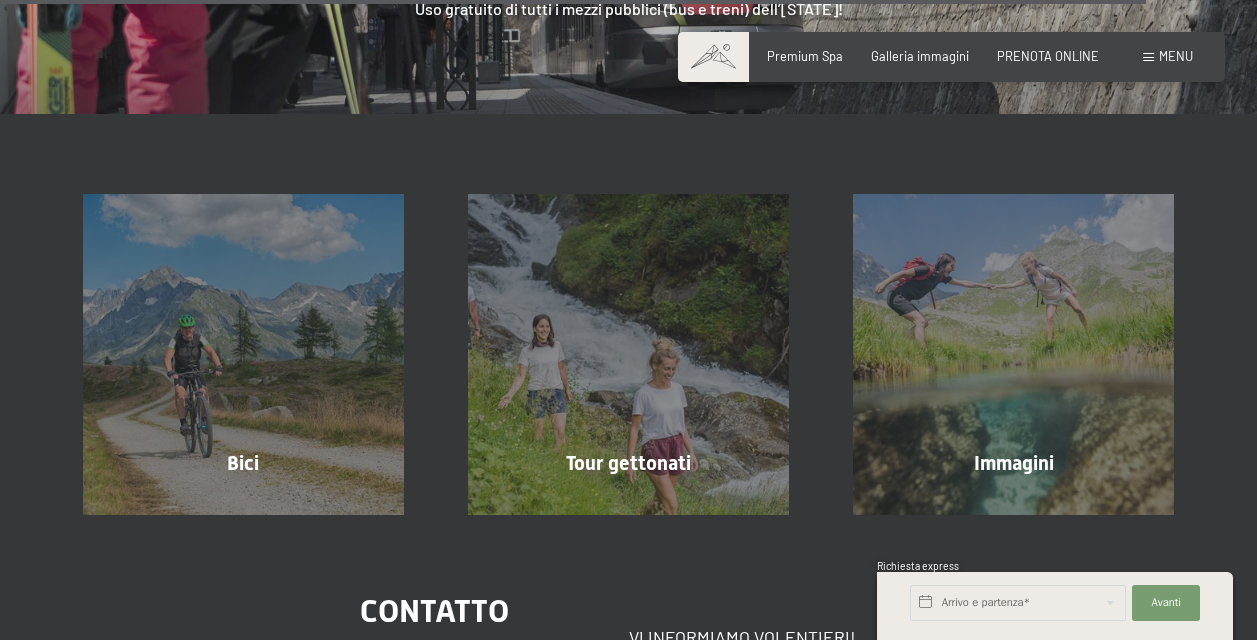scroll, scrollTop: 5880, scrollLeft: 0, axis: vertical 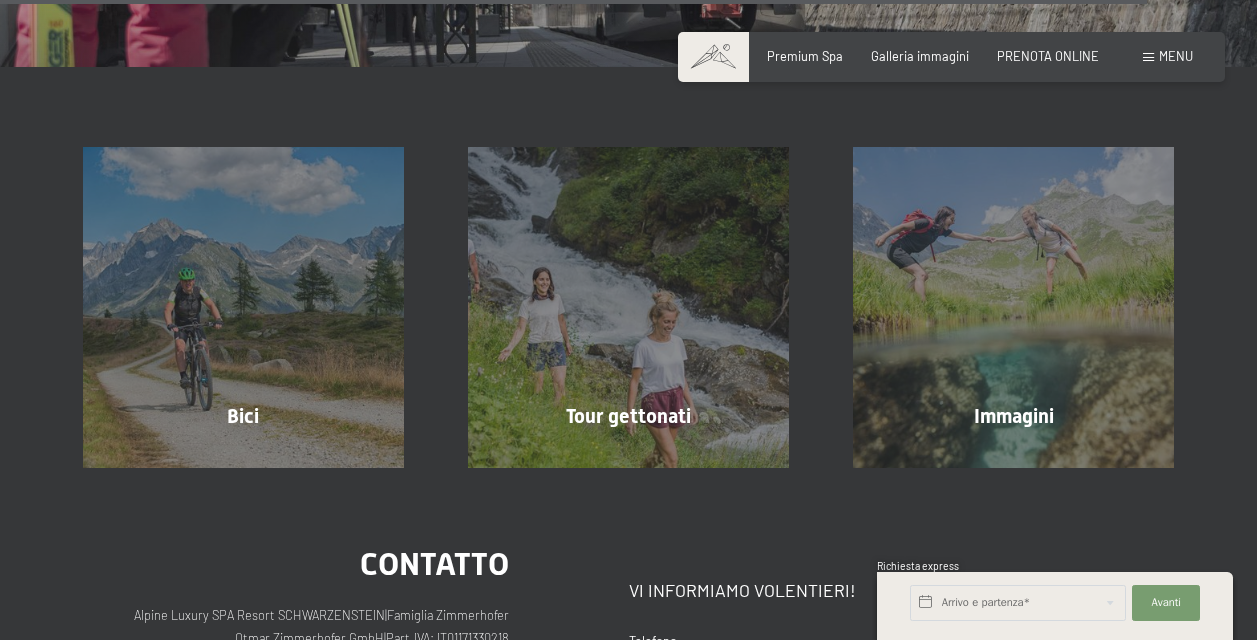 click on "Menu" at bounding box center [1176, 56] 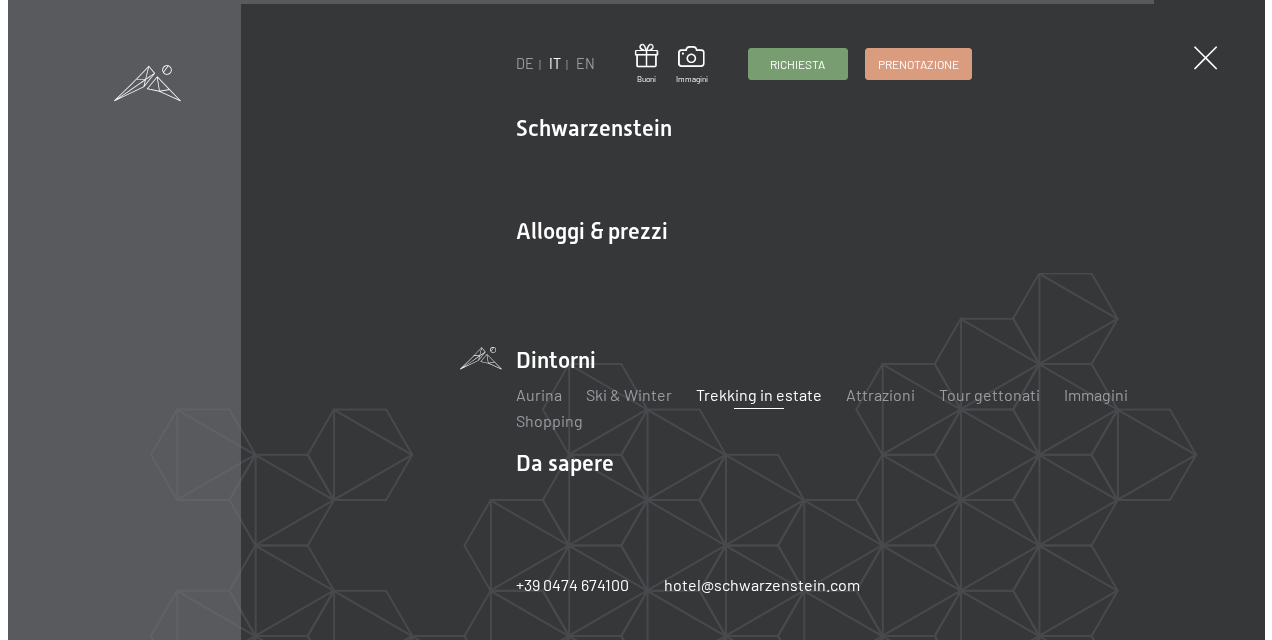 scroll, scrollTop: 5897, scrollLeft: 0, axis: vertical 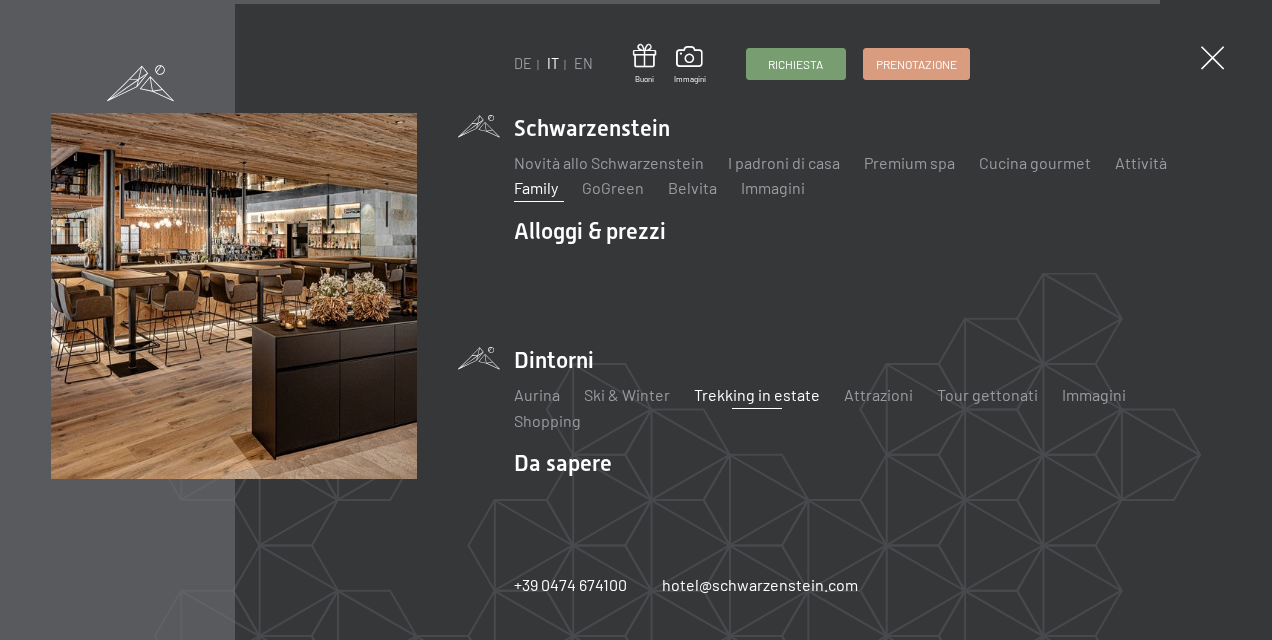 click on "Family" at bounding box center [536, 187] 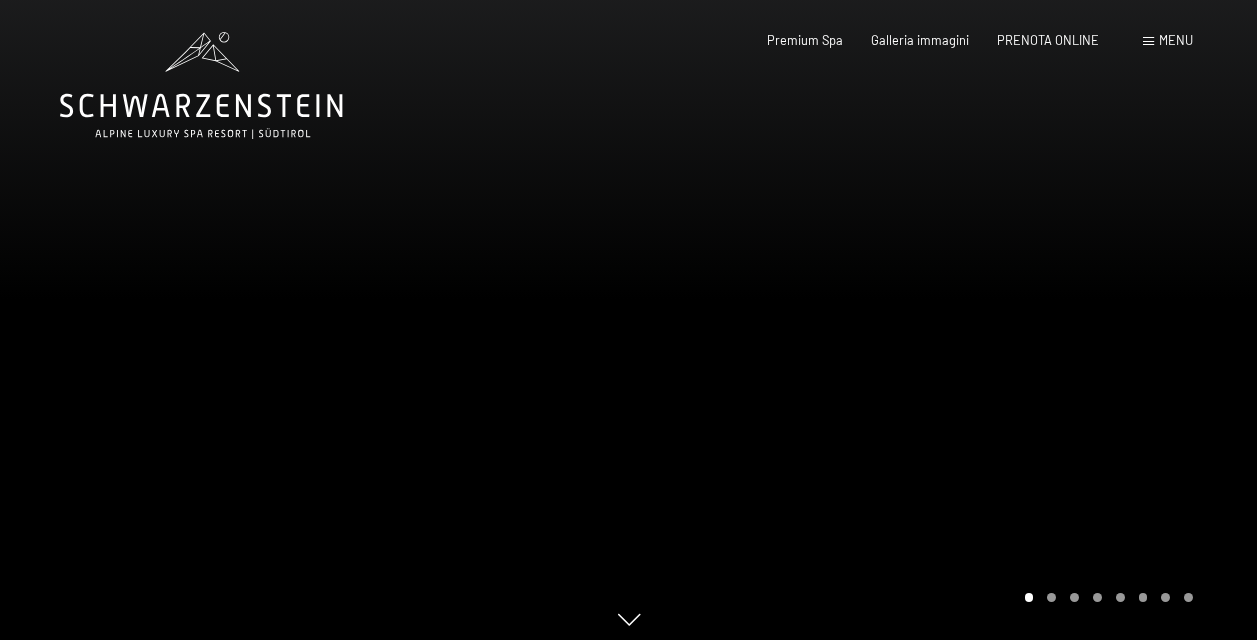scroll, scrollTop: 0, scrollLeft: 0, axis: both 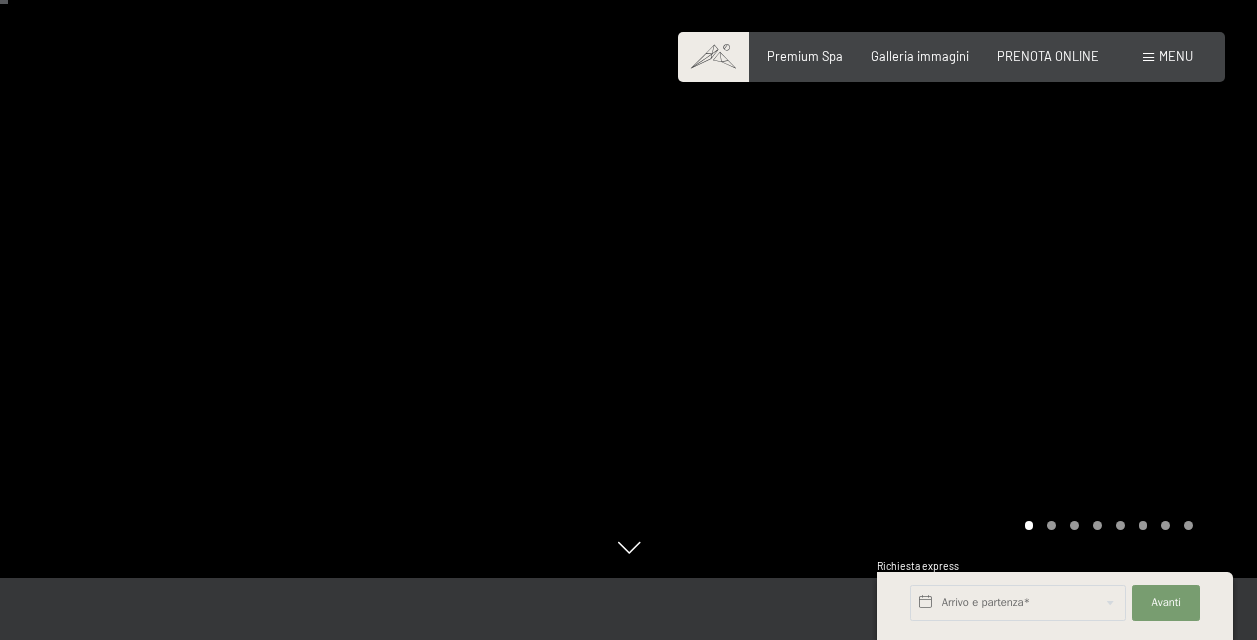 click at bounding box center [943, 253] 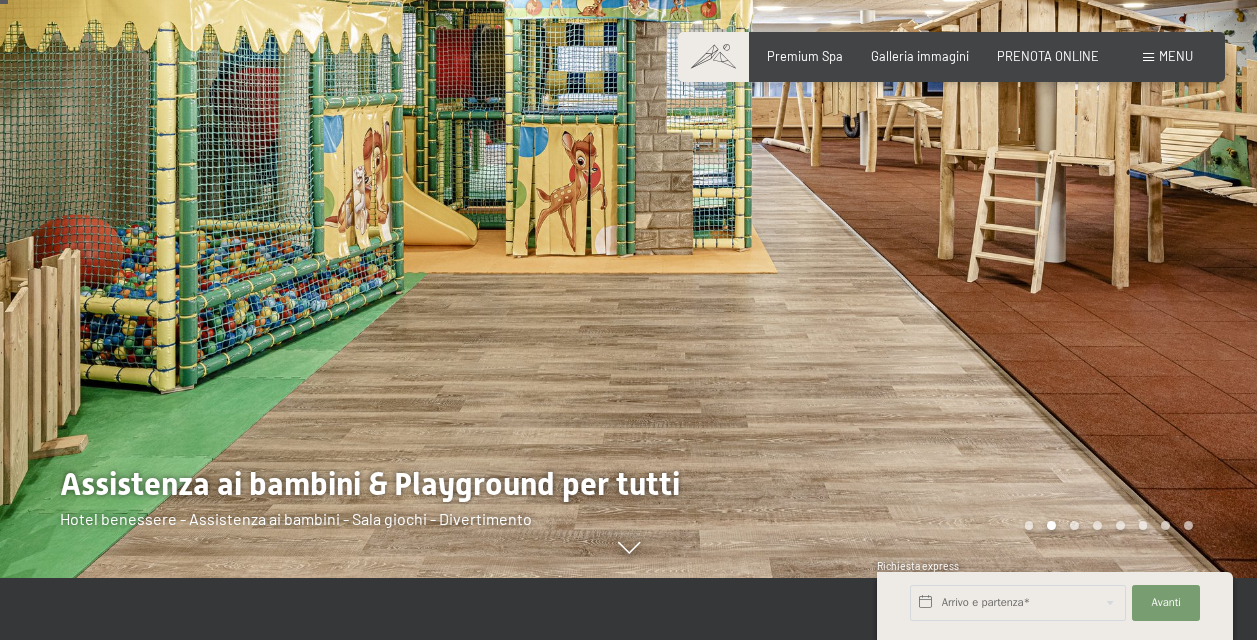 click at bounding box center [943, 253] 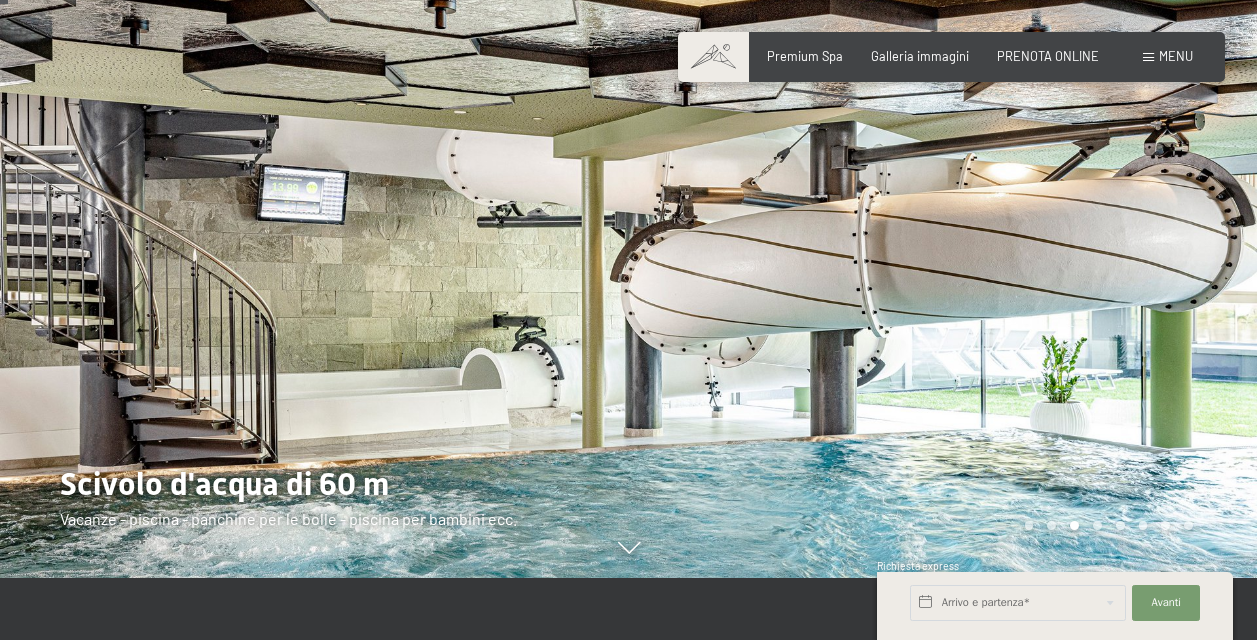 click at bounding box center (943, 253) 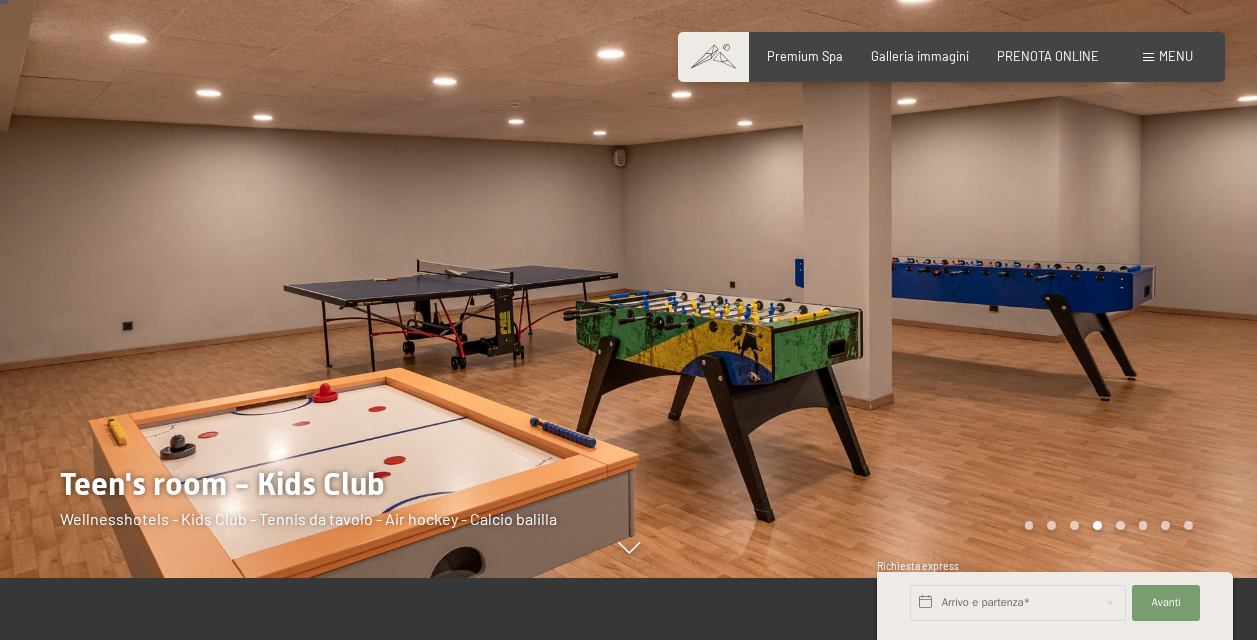 click at bounding box center (943, 253) 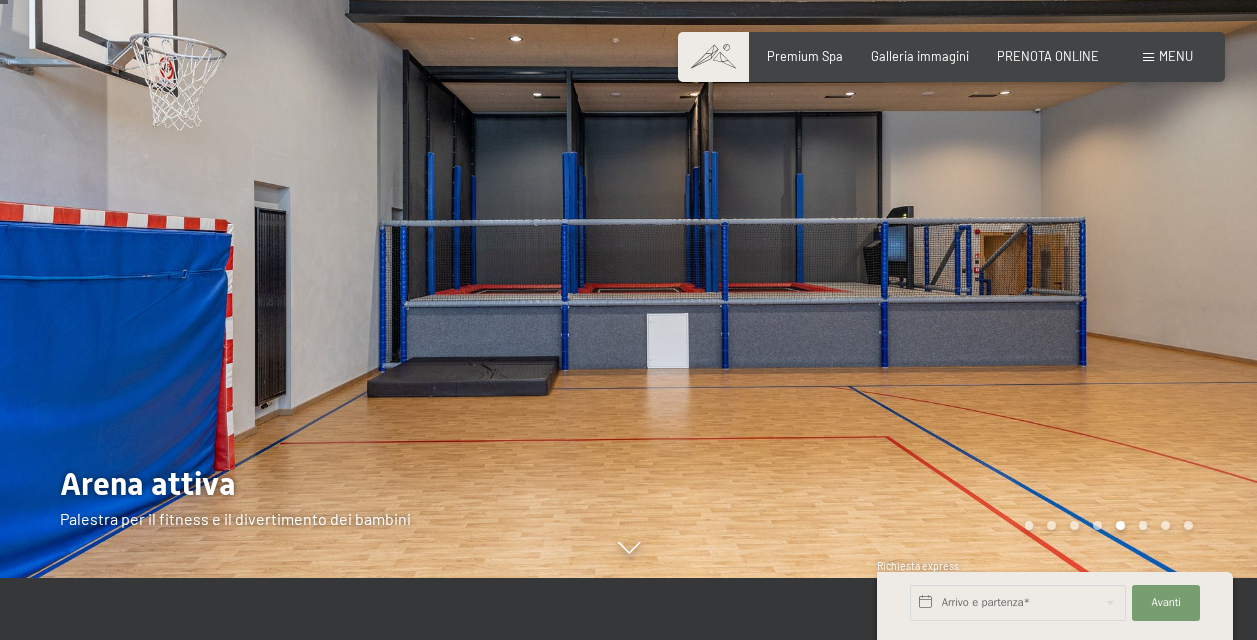 click at bounding box center [943, 253] 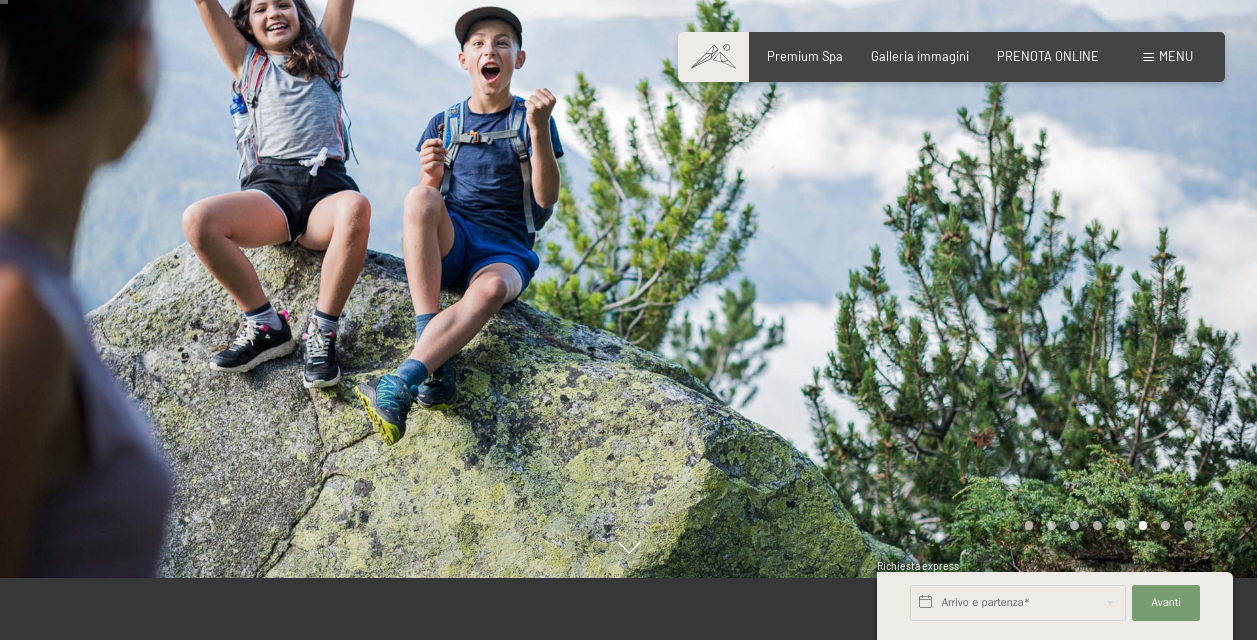 click at bounding box center (943, 253) 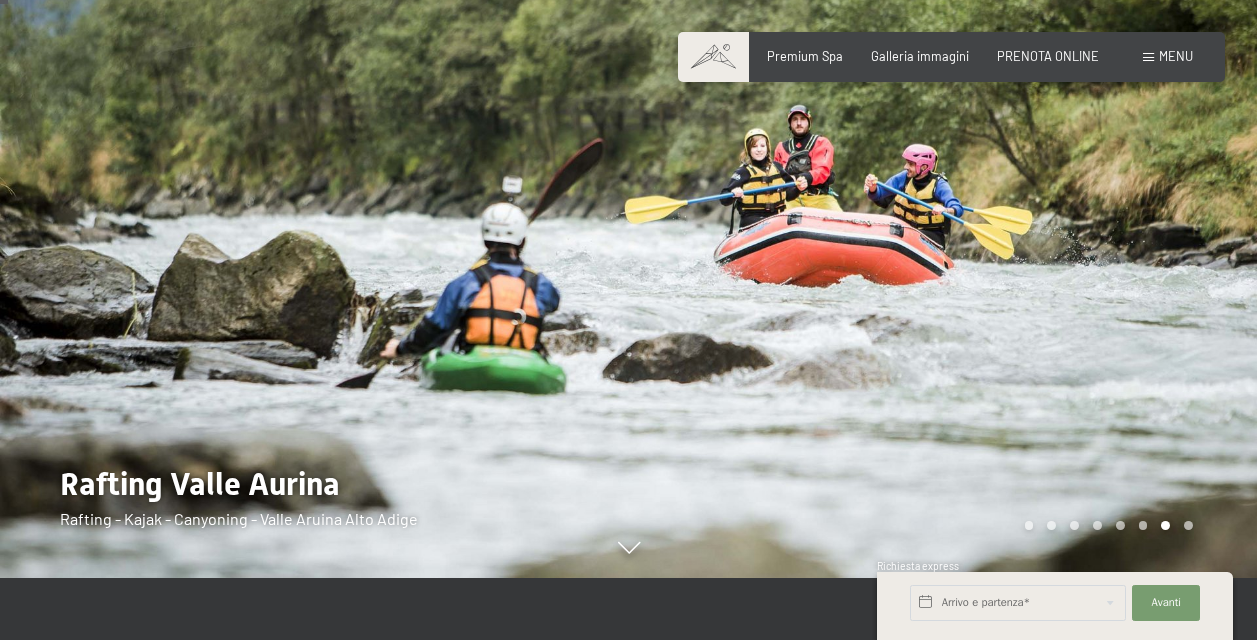 click at bounding box center (943, 253) 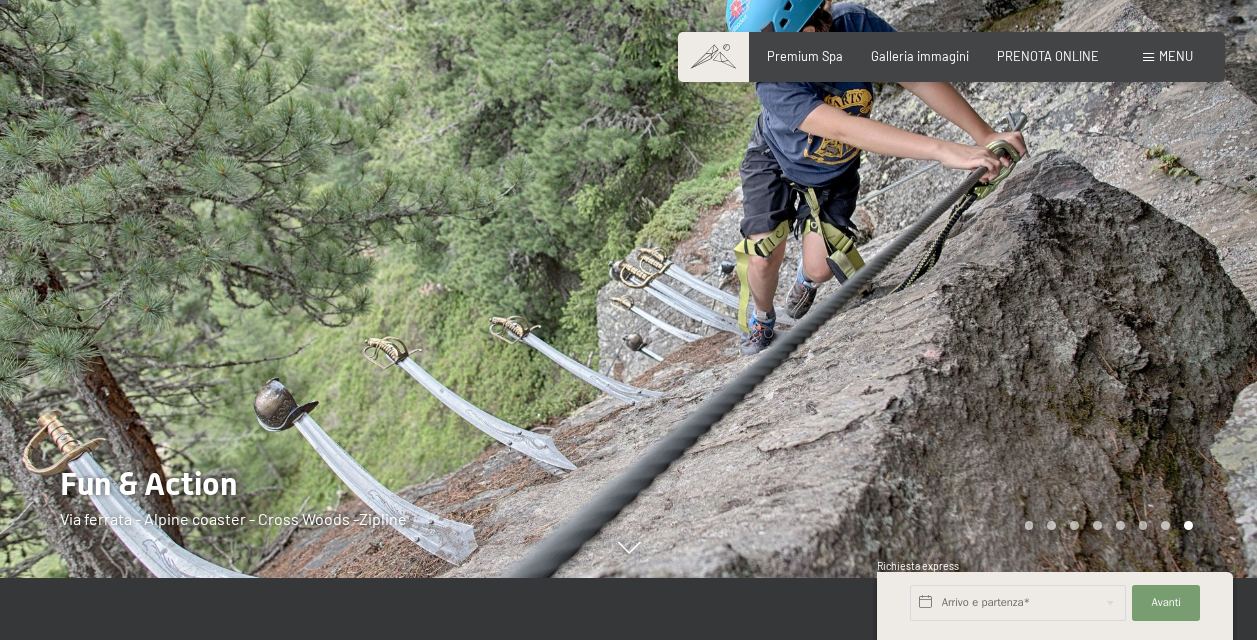 click at bounding box center (943, 253) 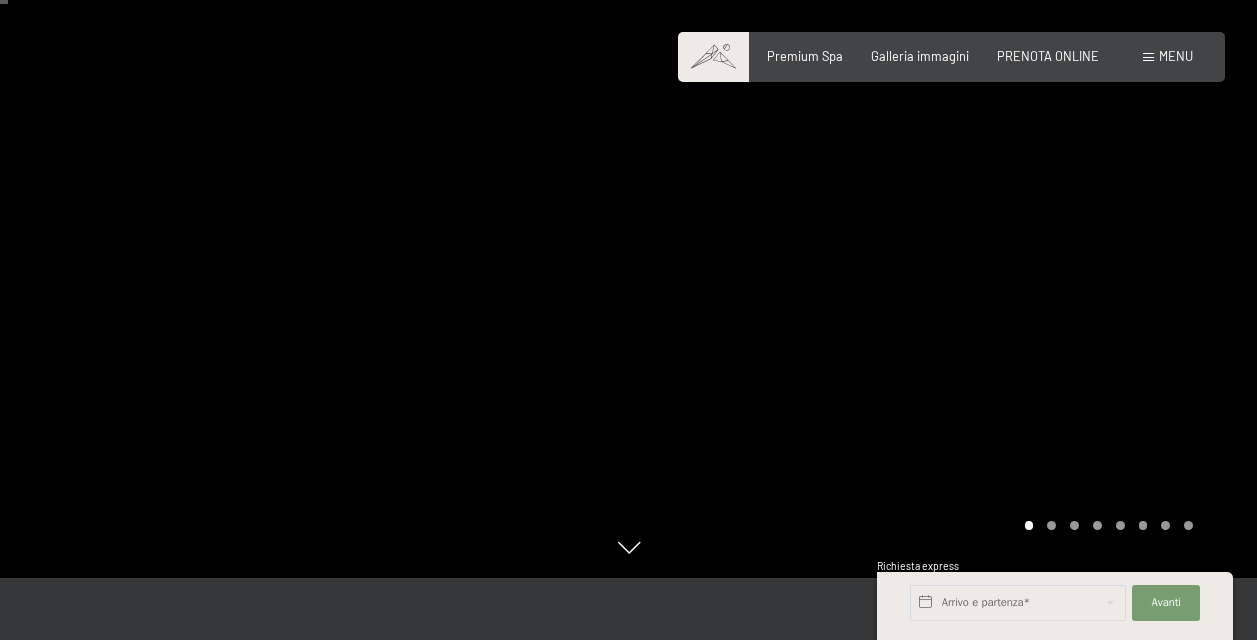click at bounding box center (943, 253) 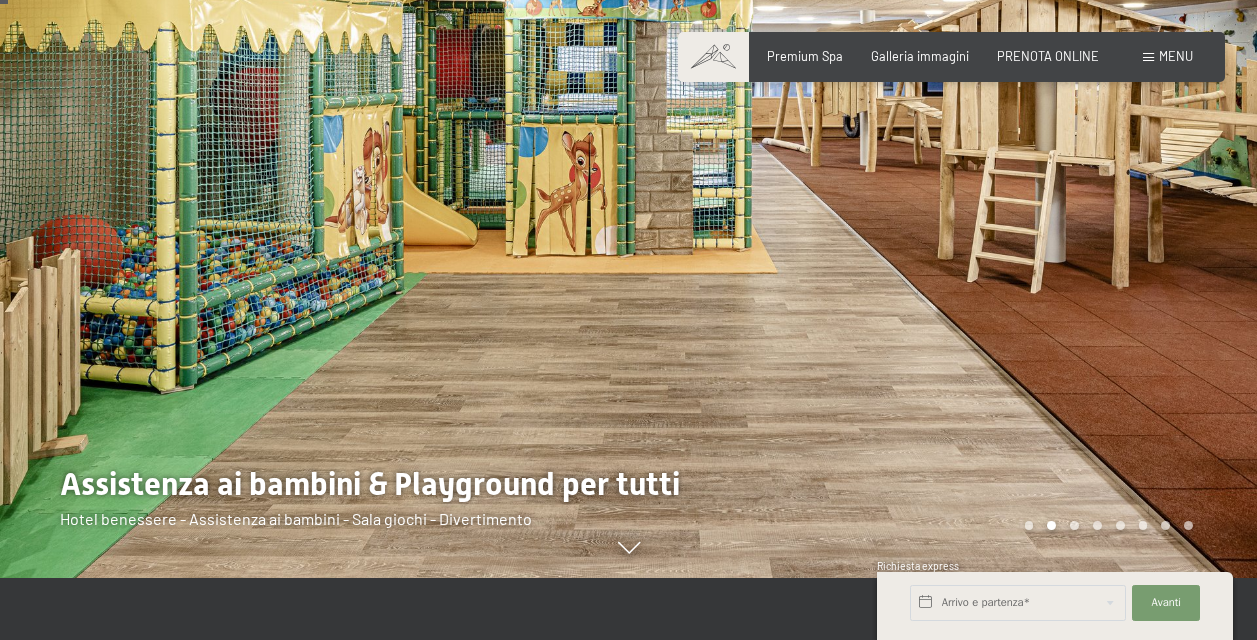click at bounding box center (943, 253) 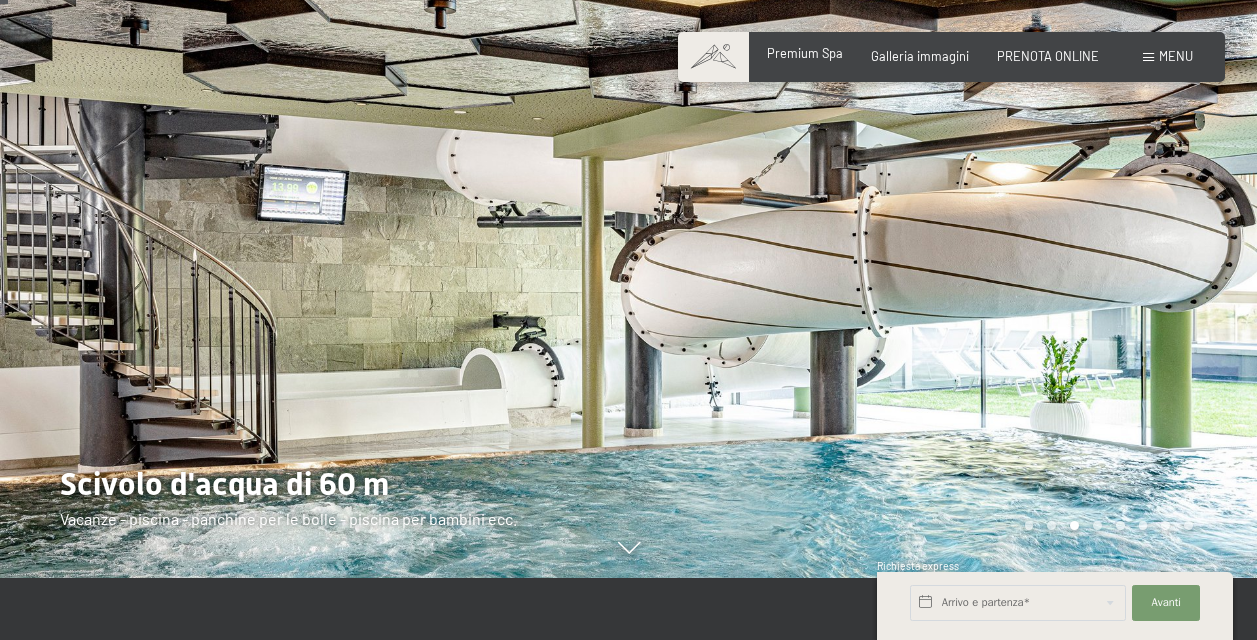 click on "Premium Spa" at bounding box center [805, 54] 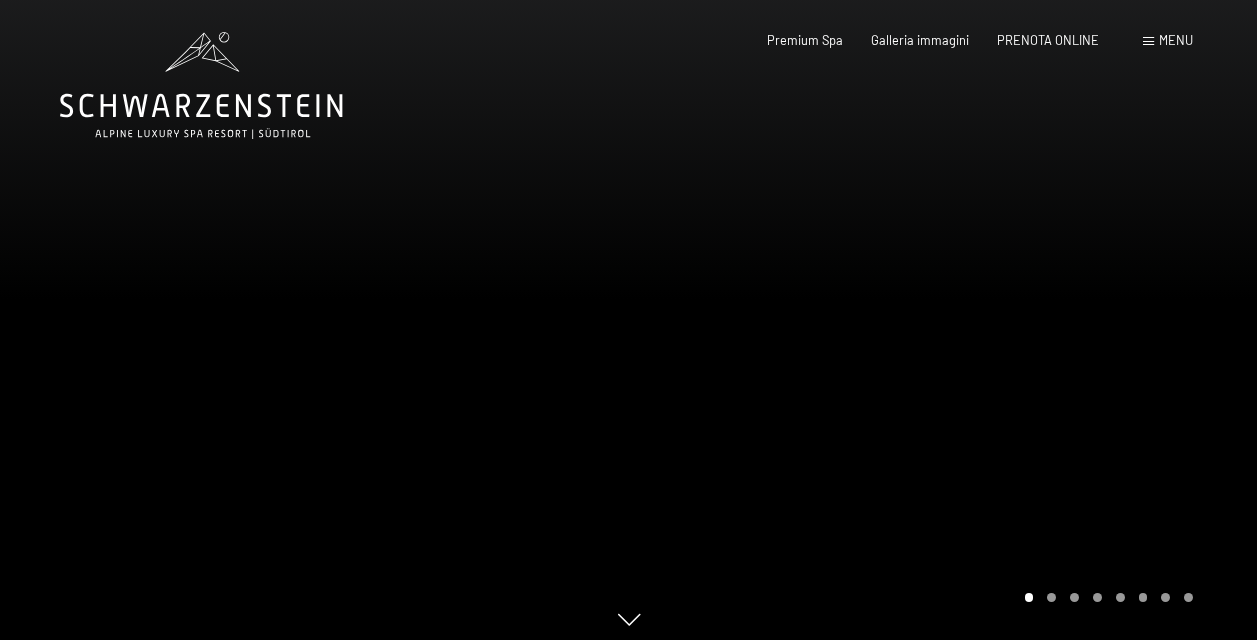 scroll, scrollTop: 0, scrollLeft: 0, axis: both 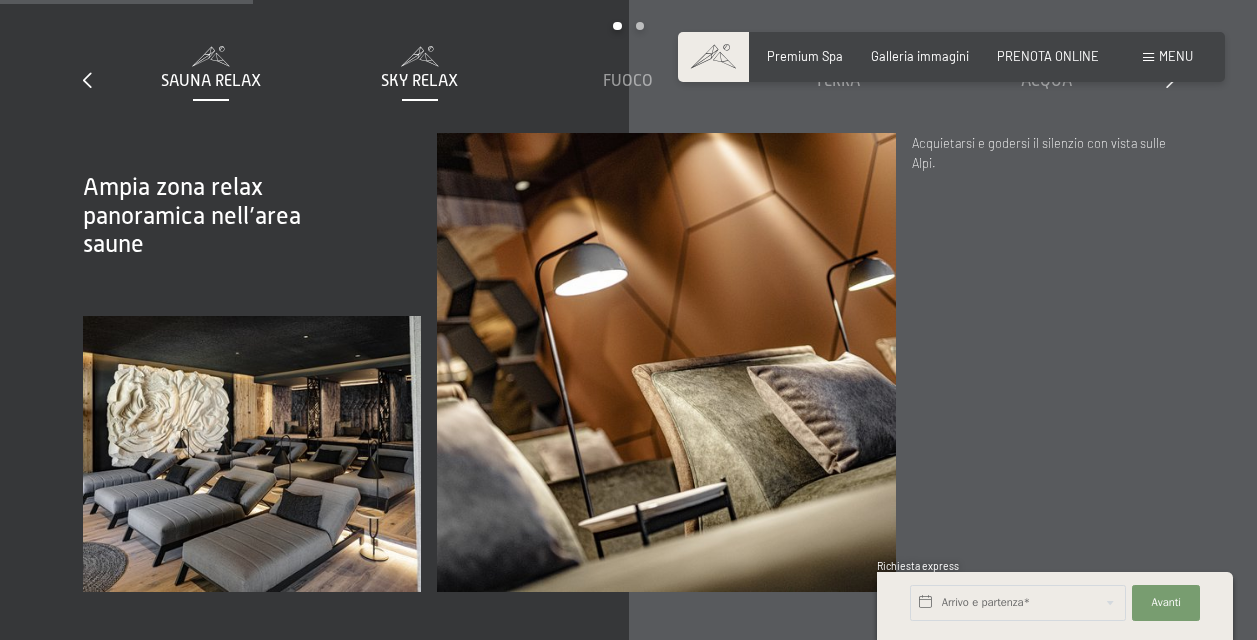 click on "Sky Relax" at bounding box center (419, 81) 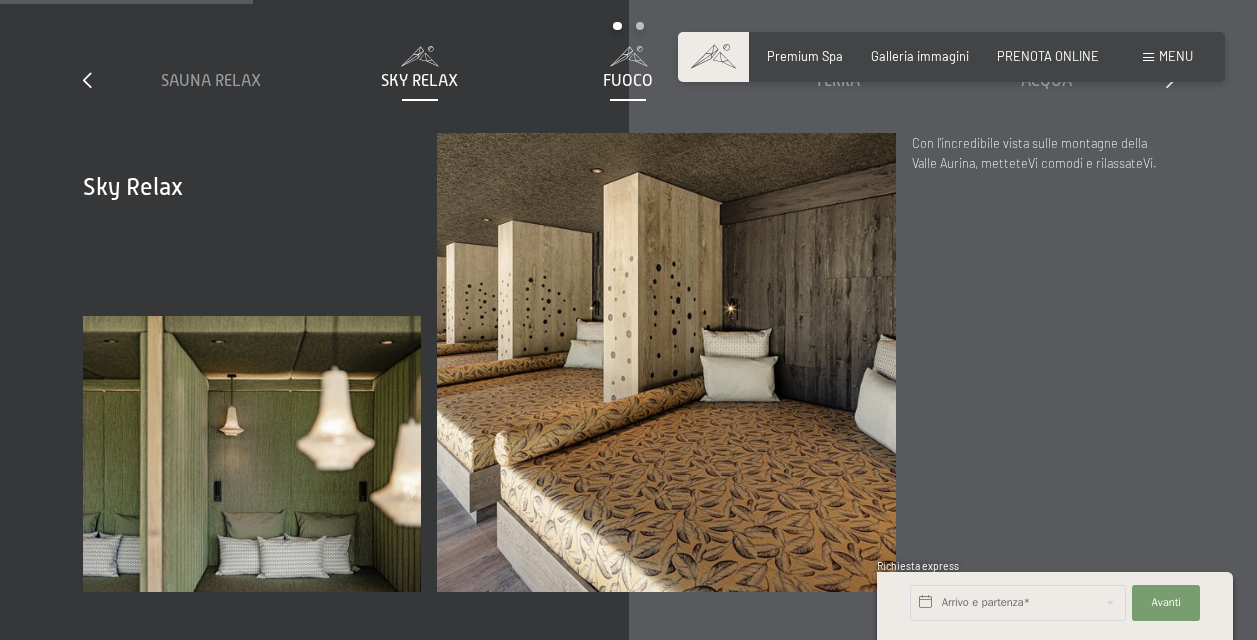 click on "Fuoco" at bounding box center (628, 81) 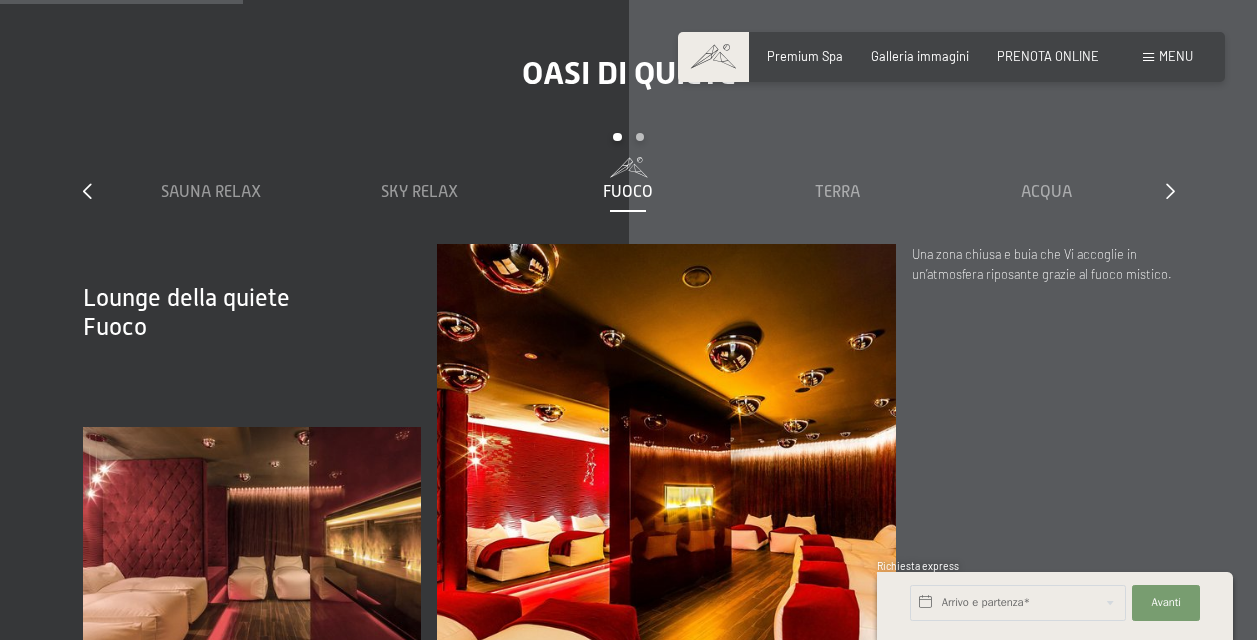 scroll, scrollTop: 2160, scrollLeft: 0, axis: vertical 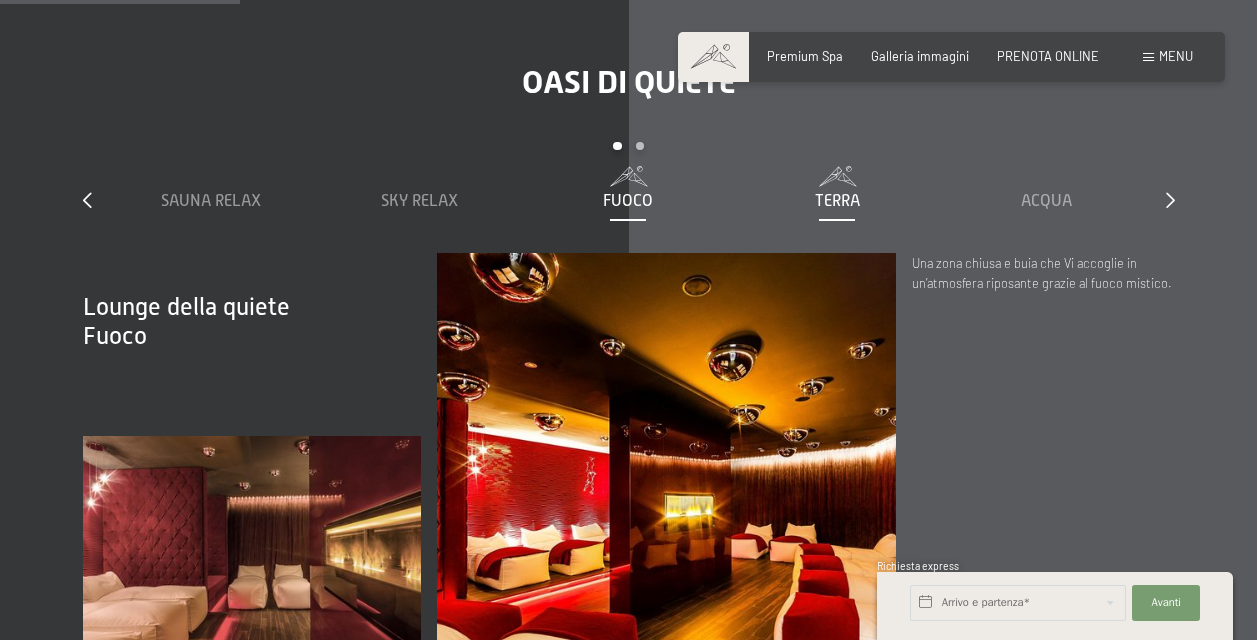 click on "Terra" at bounding box center (837, 201) 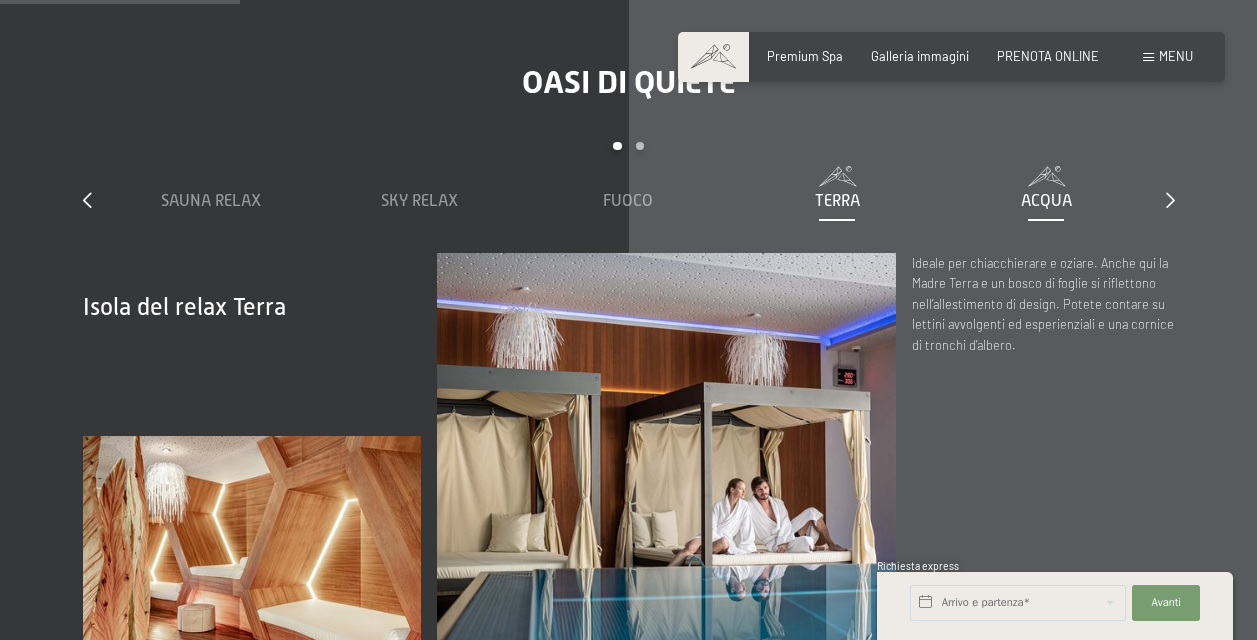click on "Acqua" at bounding box center (1046, 201) 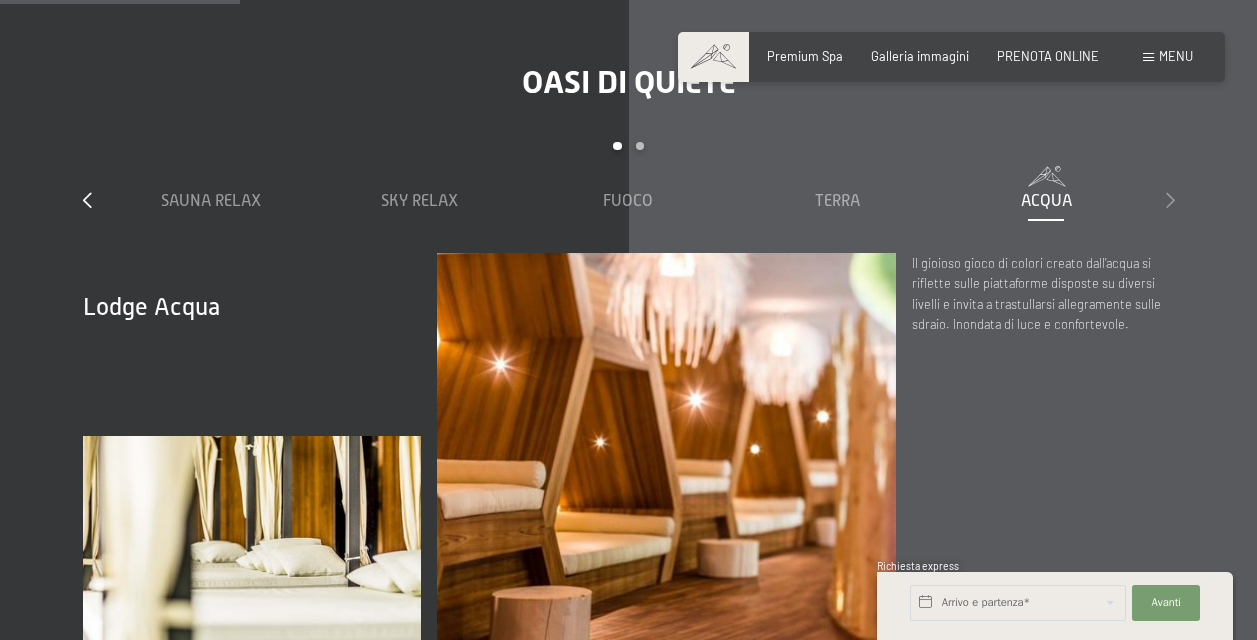 click at bounding box center (1170, 200) 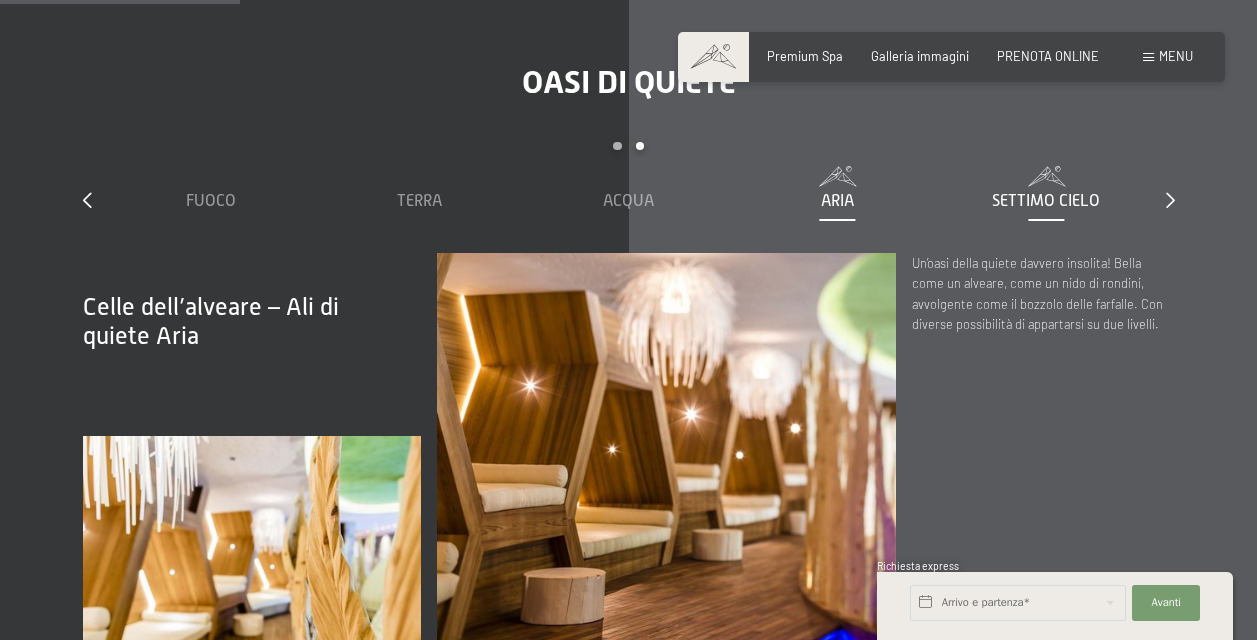 click on "Settimo Cielo" at bounding box center [1046, 201] 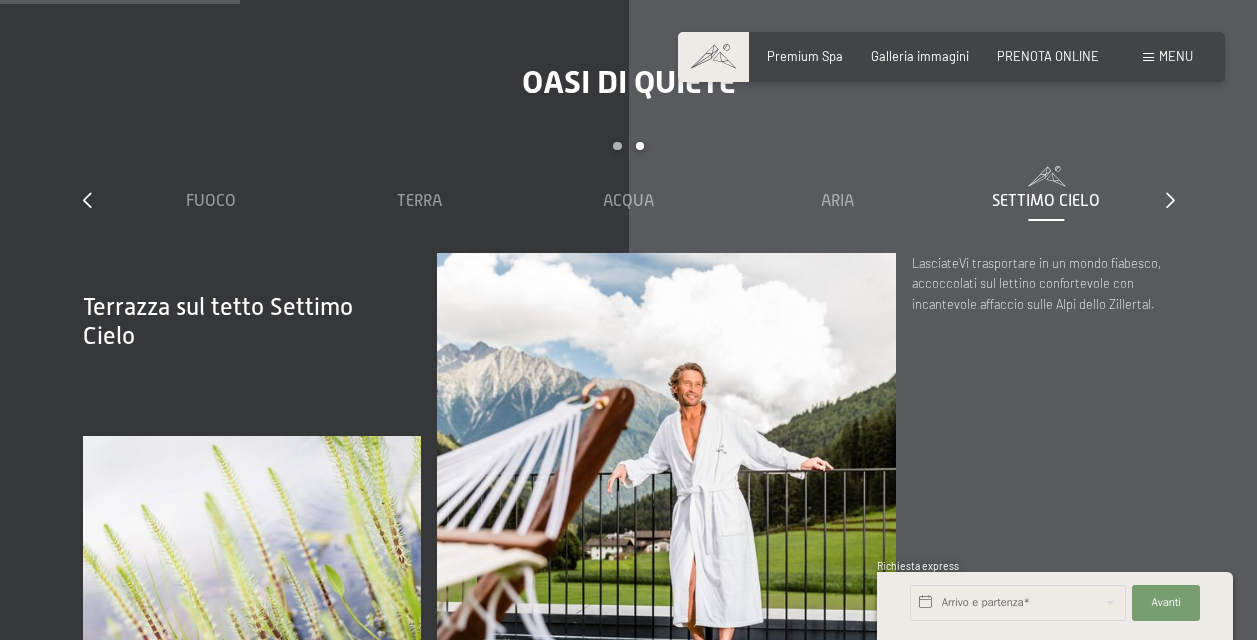 click on "slide  3 to 7   of 7         Sauna relax             Sky Relax             Fuoco              Terra             Acqua              Aria              Settimo Cielo" at bounding box center [629, 197] 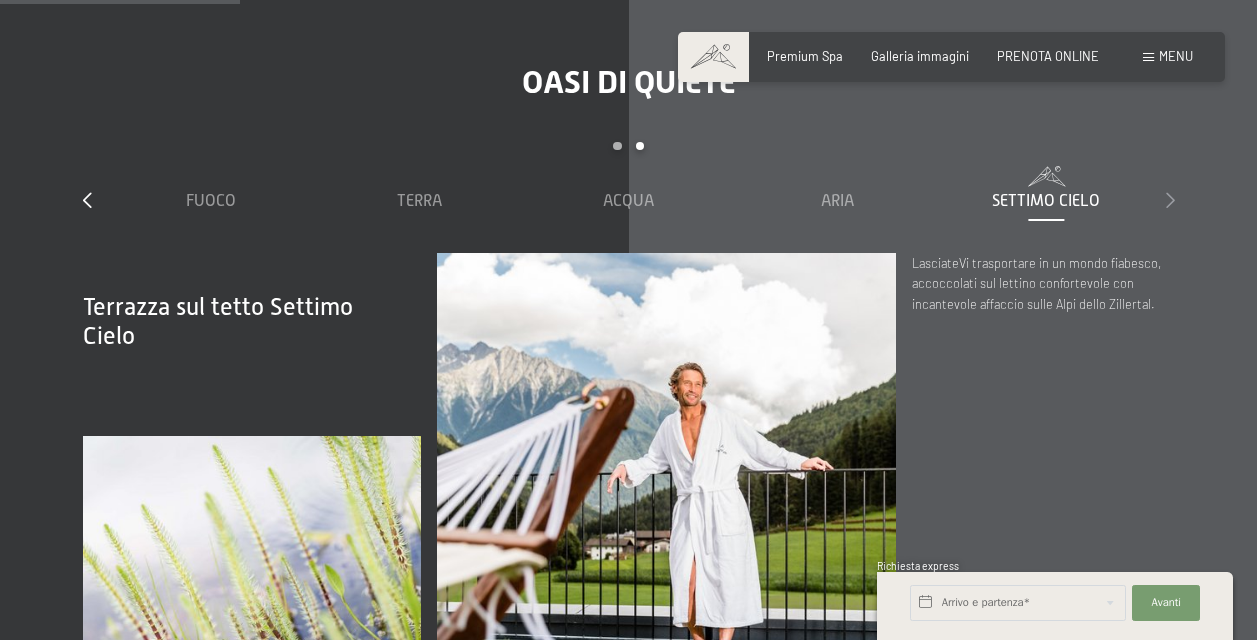 click at bounding box center (1170, 200) 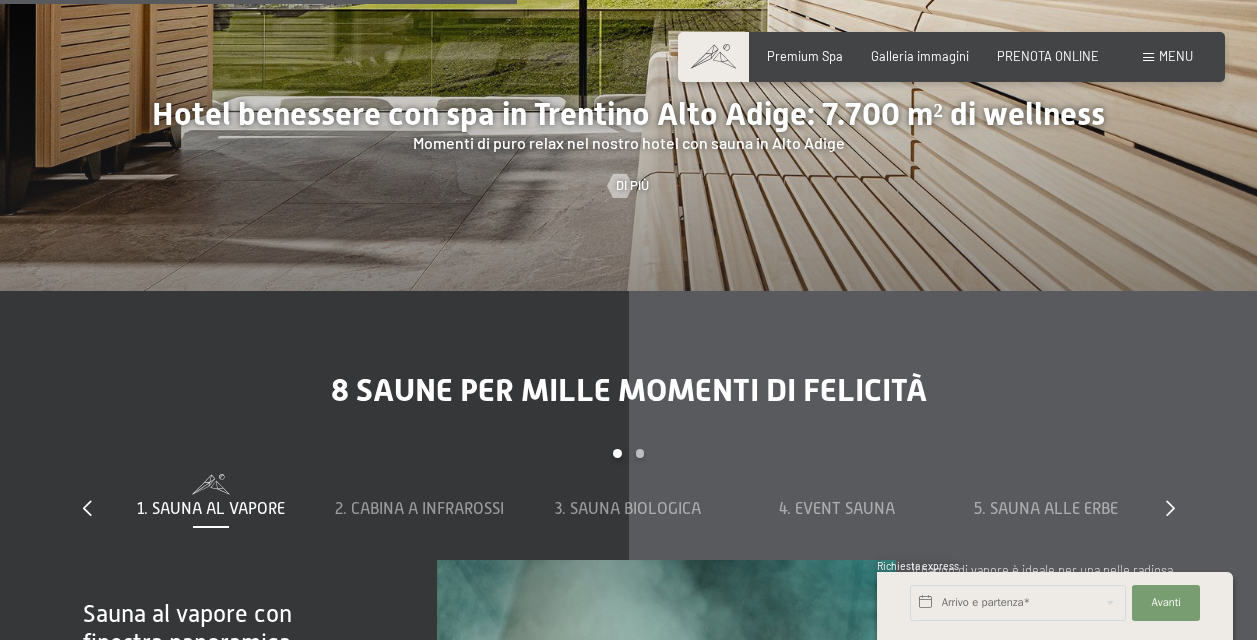 scroll, scrollTop: 4680, scrollLeft: 0, axis: vertical 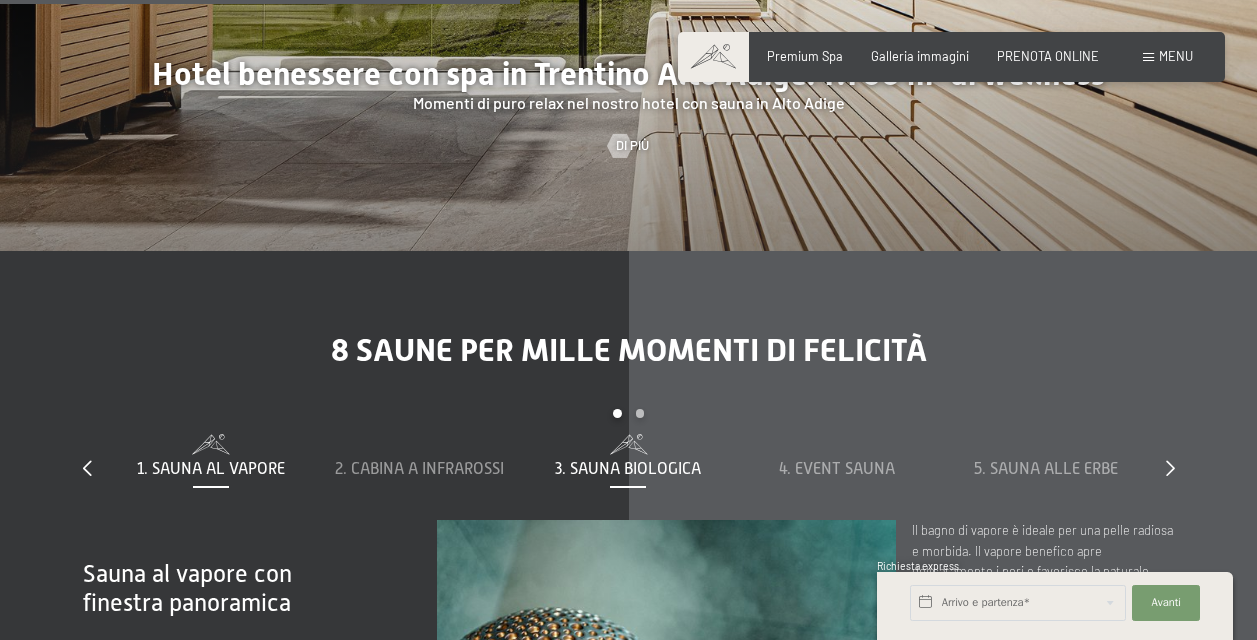 click on "3. Sauna biologica" at bounding box center (628, 469) 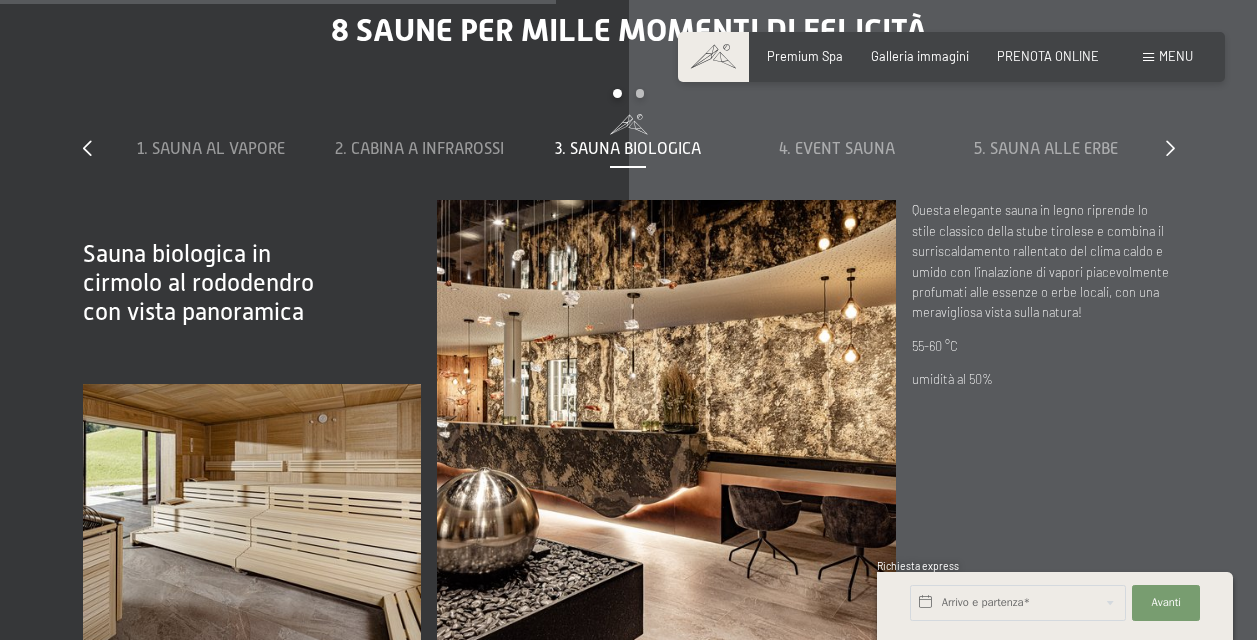 scroll, scrollTop: 5040, scrollLeft: 0, axis: vertical 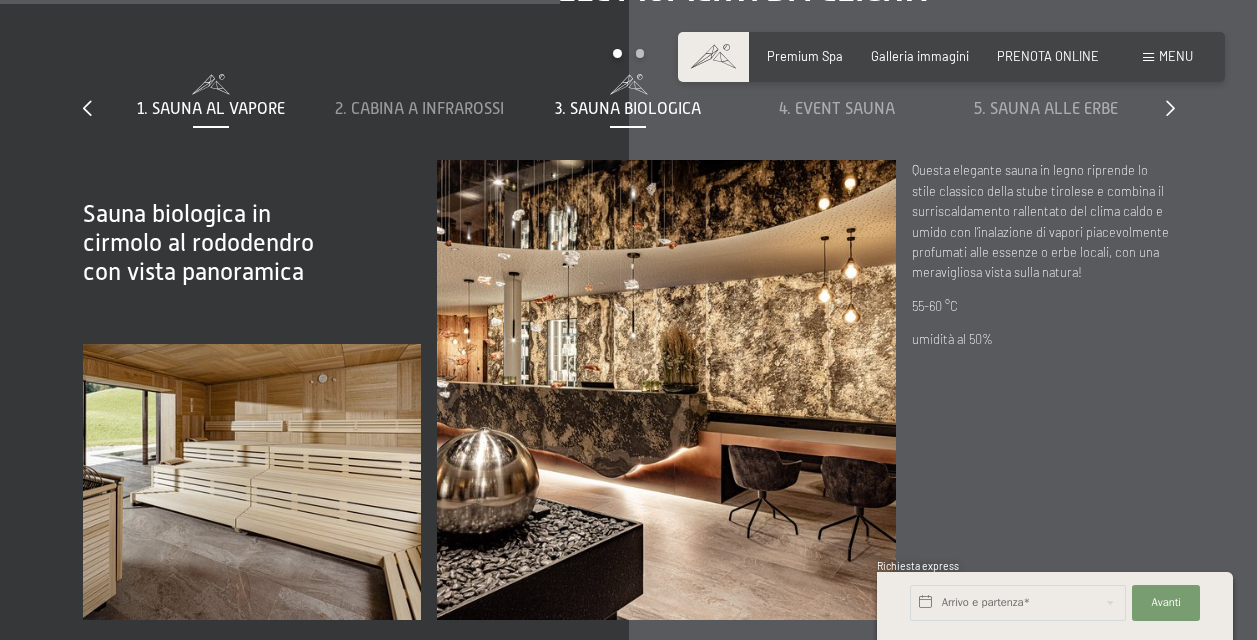 click on "1. Sauna al vapore" at bounding box center [211, 109] 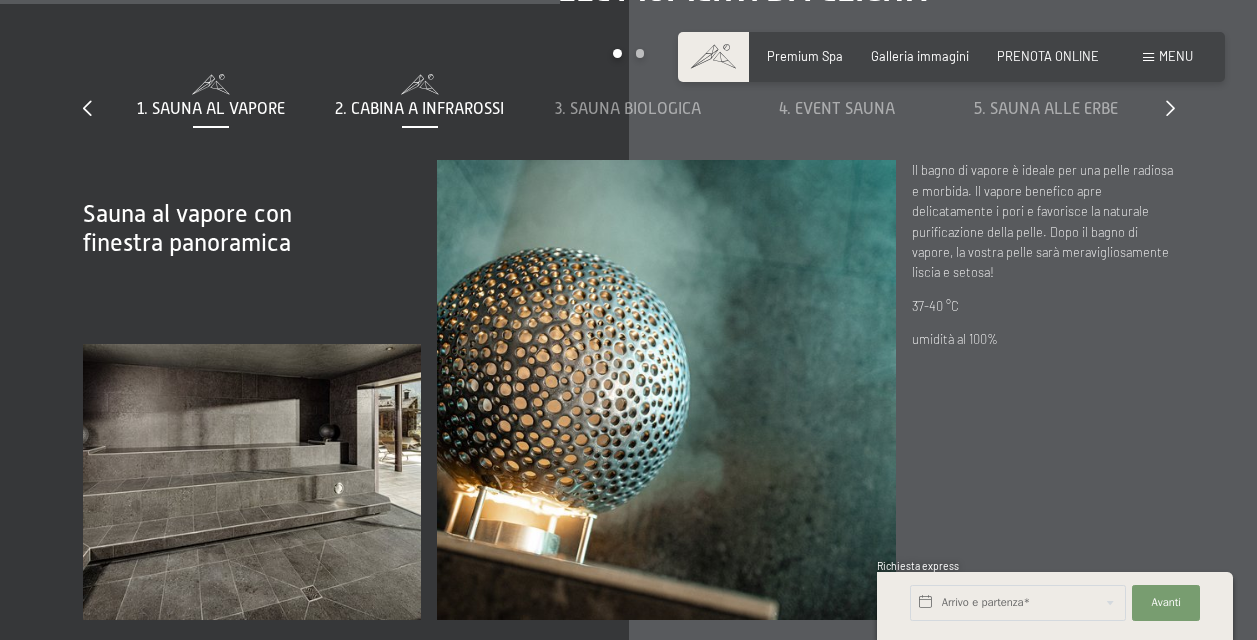 click on "2. Cabina a infrarossi" at bounding box center [419, 109] 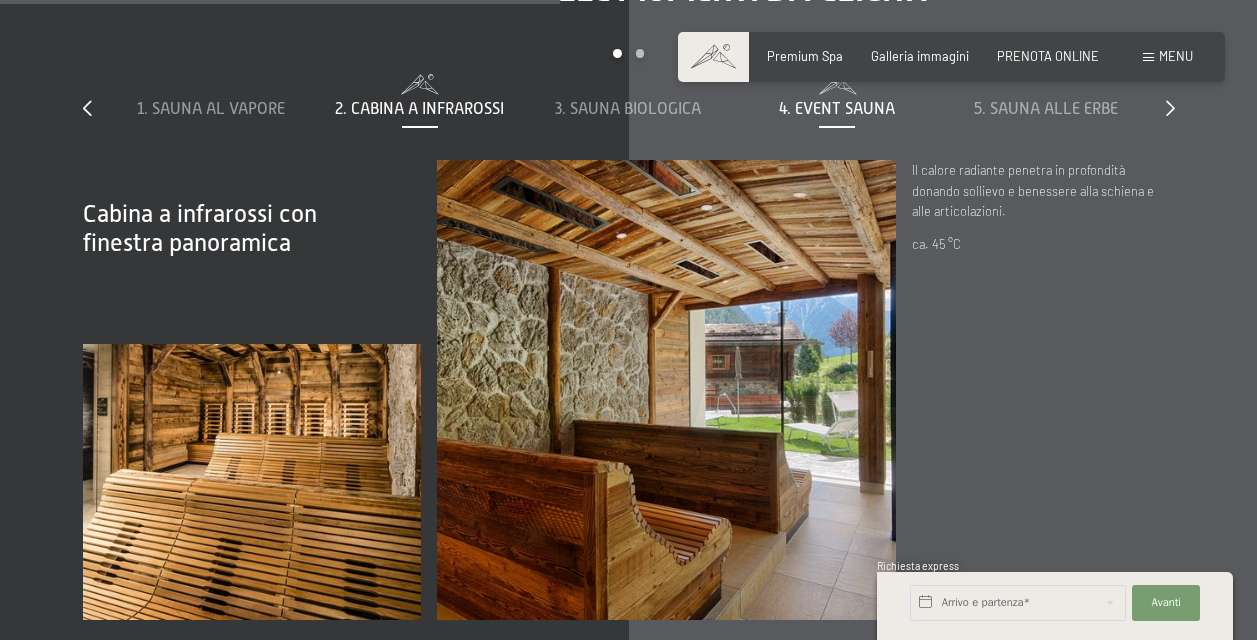 click on "4. Event Sauna" at bounding box center [837, 109] 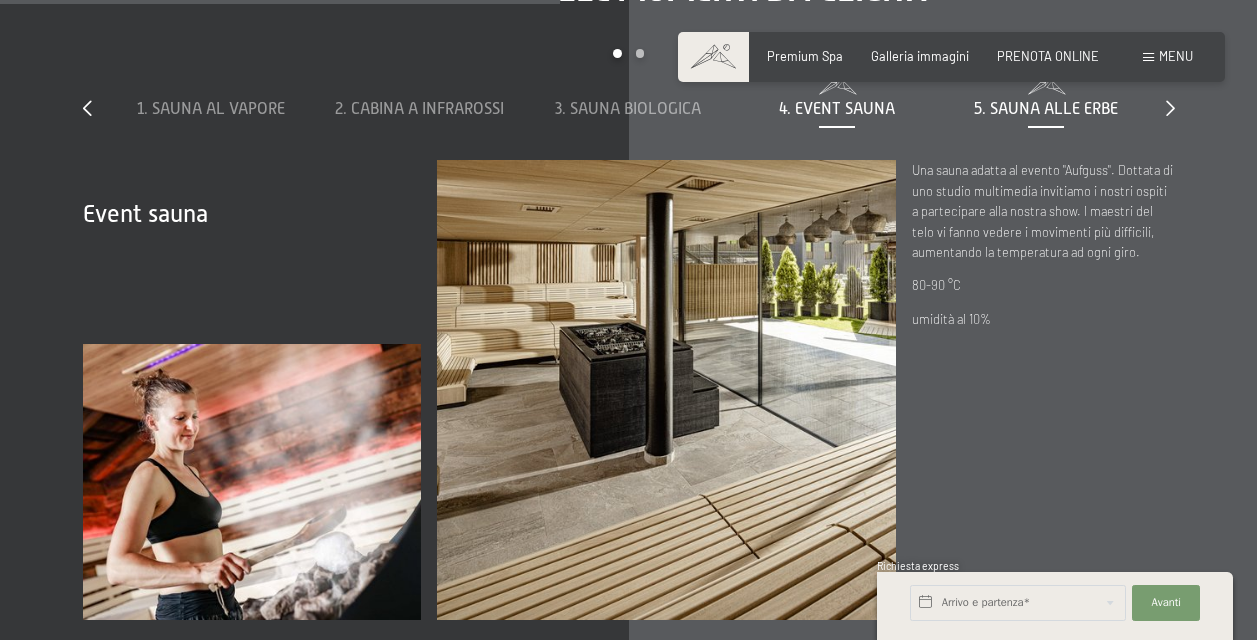 click on "5. Sauna alle erbe" at bounding box center [1046, 109] 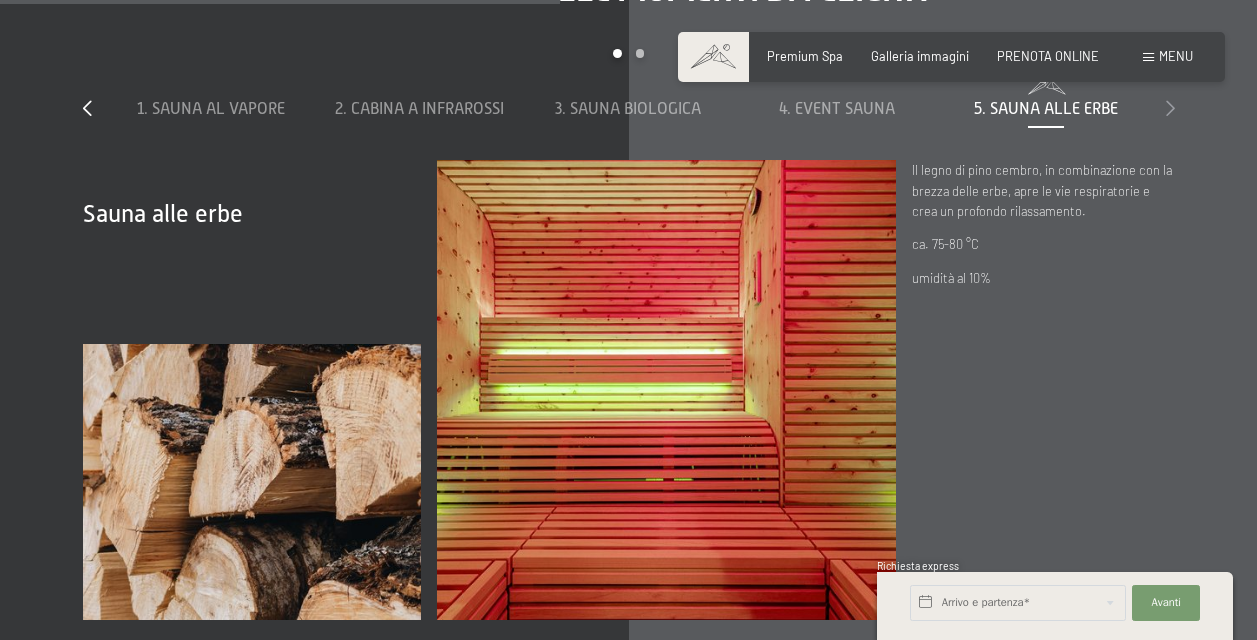 click at bounding box center [1170, 108] 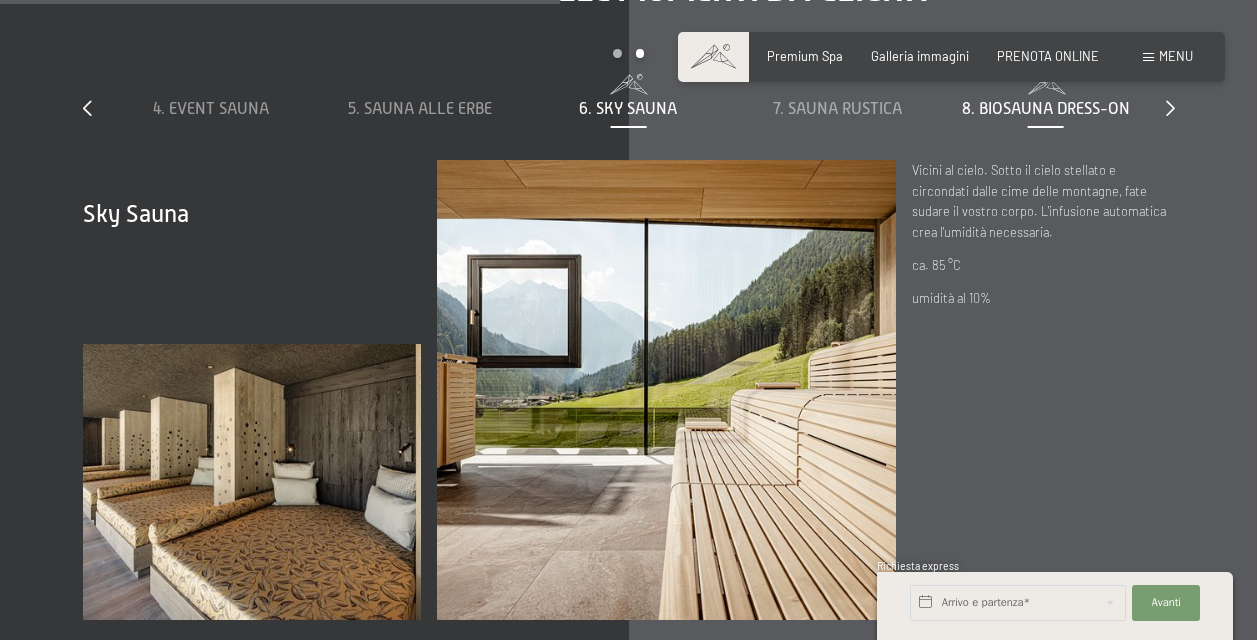 click on "8. Biosauna dress-on" at bounding box center [1046, 109] 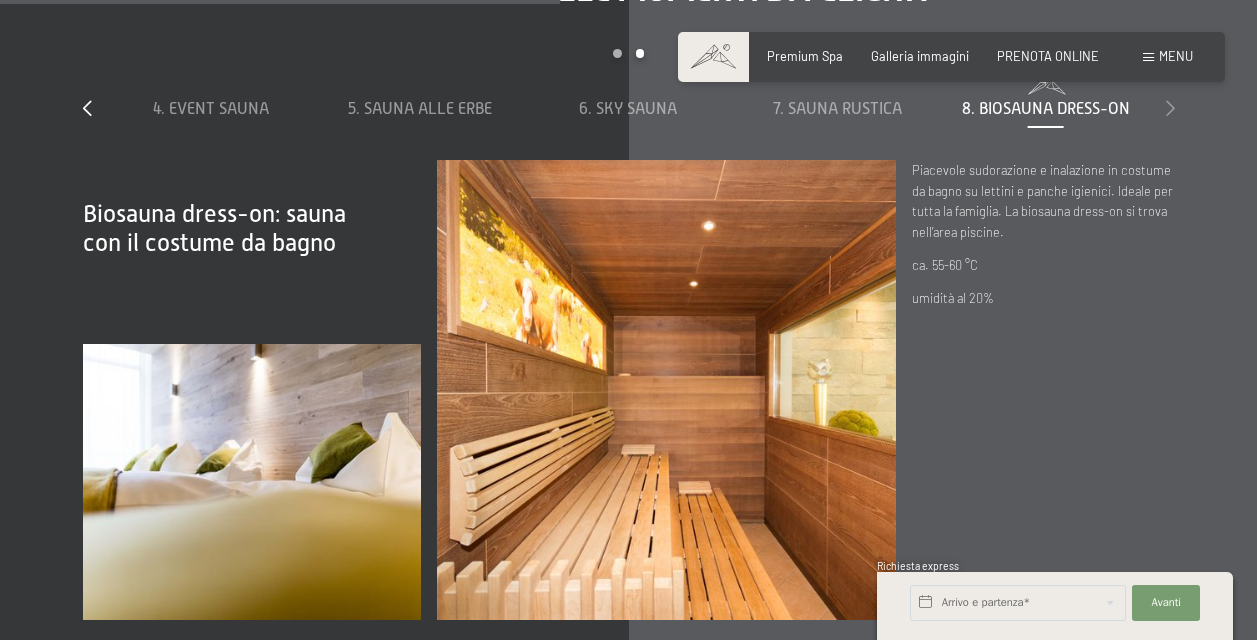 click on "8 saune per mille momenti di felicità             slide  4 to 8   of 8         1. Sauna al vapore              2. Cabina a infrarossi              3. Sauna biologica             4. Event Sauna             5. Sauna alle erbe             6. Sky Sauna             7. Sauna rustica              8. Biosauna dress-on                                     Sauna al vapore con finestra panoramica                          Sauna al vapore con finestra panoramica            Il bagno di vapore è ideale per una pelle radiosa e morbida. Il vapore benefico apre delicatamente i pori e favorisce la naturale purificazione della pelle. Dopo il bagno di vapore, la vostra pelle sarà meravigliosamente liscia e setosa!   37-40 °C   umidità al 100%                 Cabina a infrarossi con finestra panoramica                          Cabina a infrarossi con finestra panoramica            Il calore radiante penetra in profondità donando sollievo e benessere alla schiena e alle articolazioni.   ca. 45 °C" at bounding box center (629, 295) 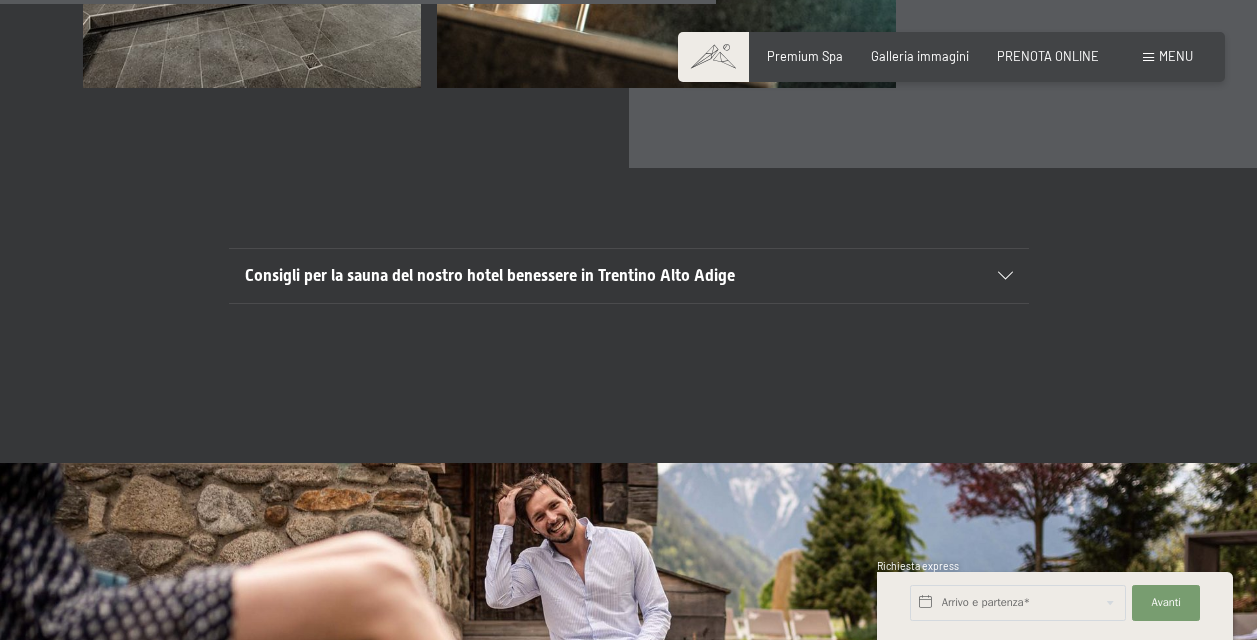 scroll, scrollTop: 5560, scrollLeft: 0, axis: vertical 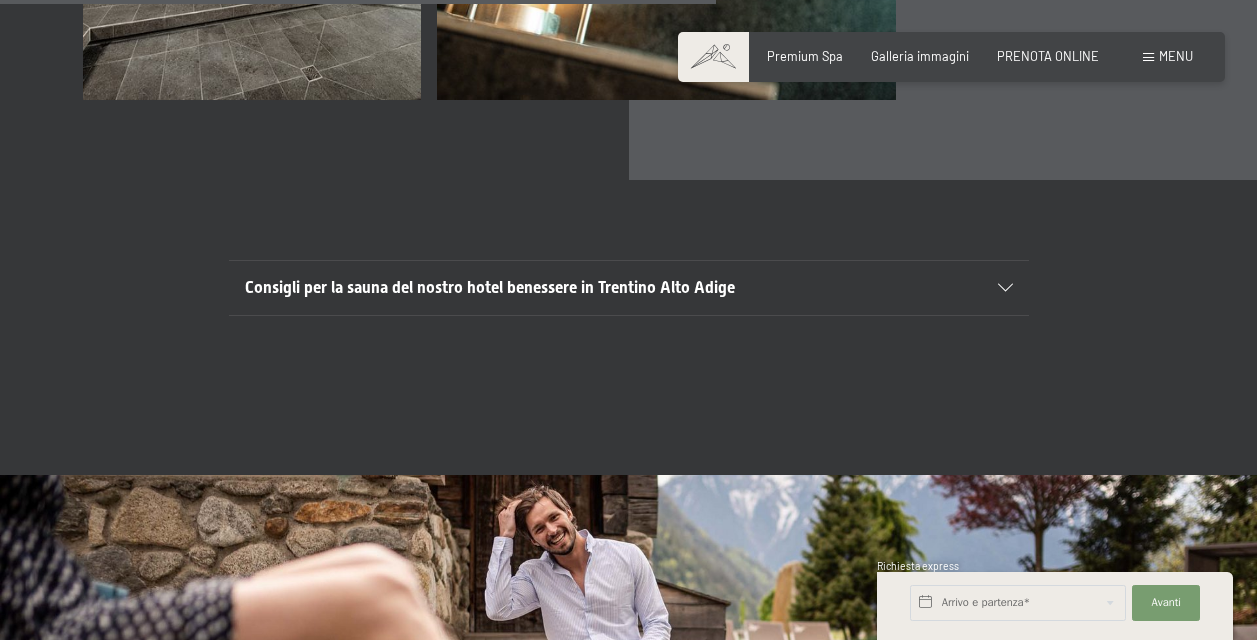 click at bounding box center (1005, 288) 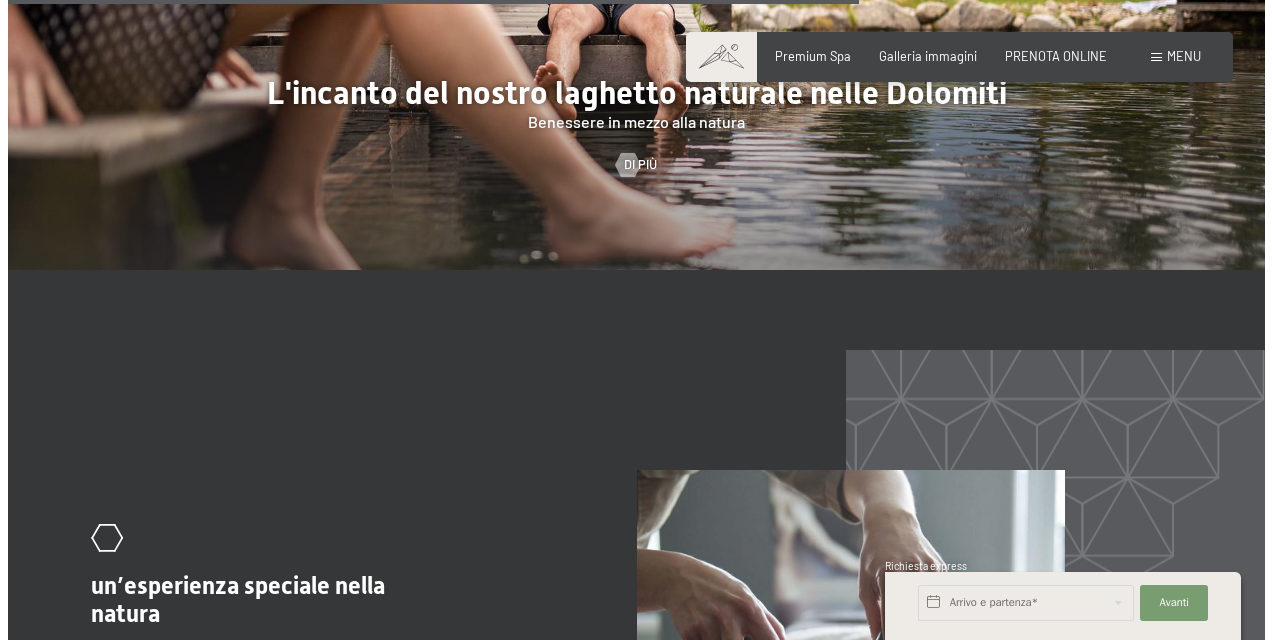 scroll, scrollTop: 6600, scrollLeft: 0, axis: vertical 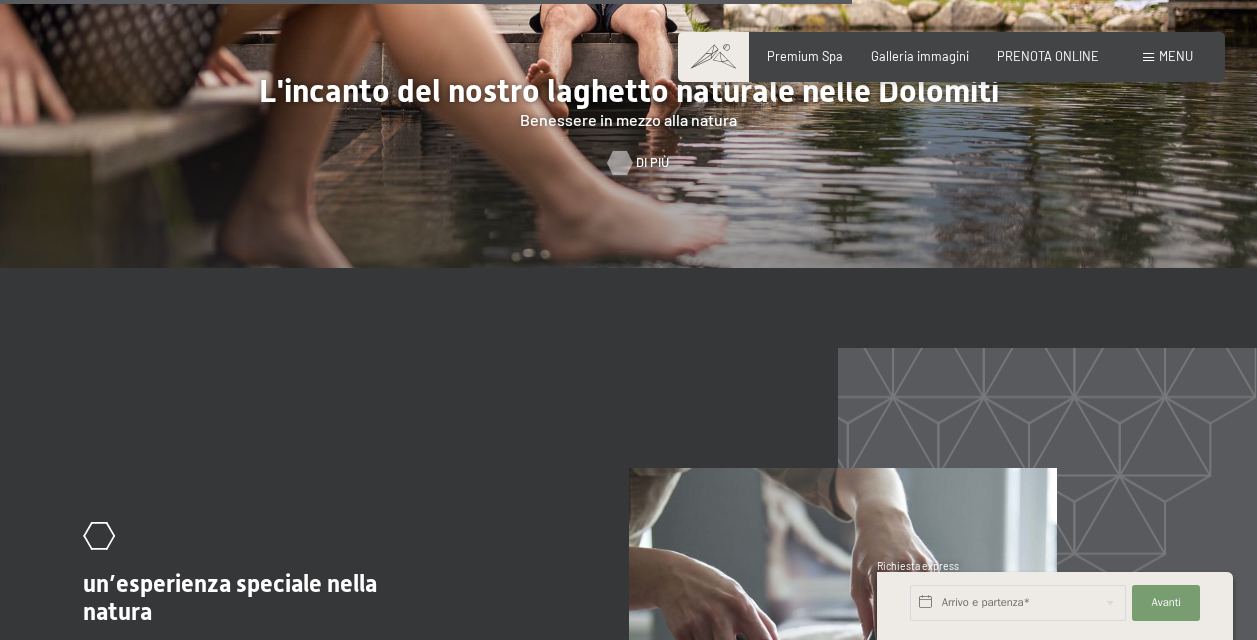 click at bounding box center (620, 163) 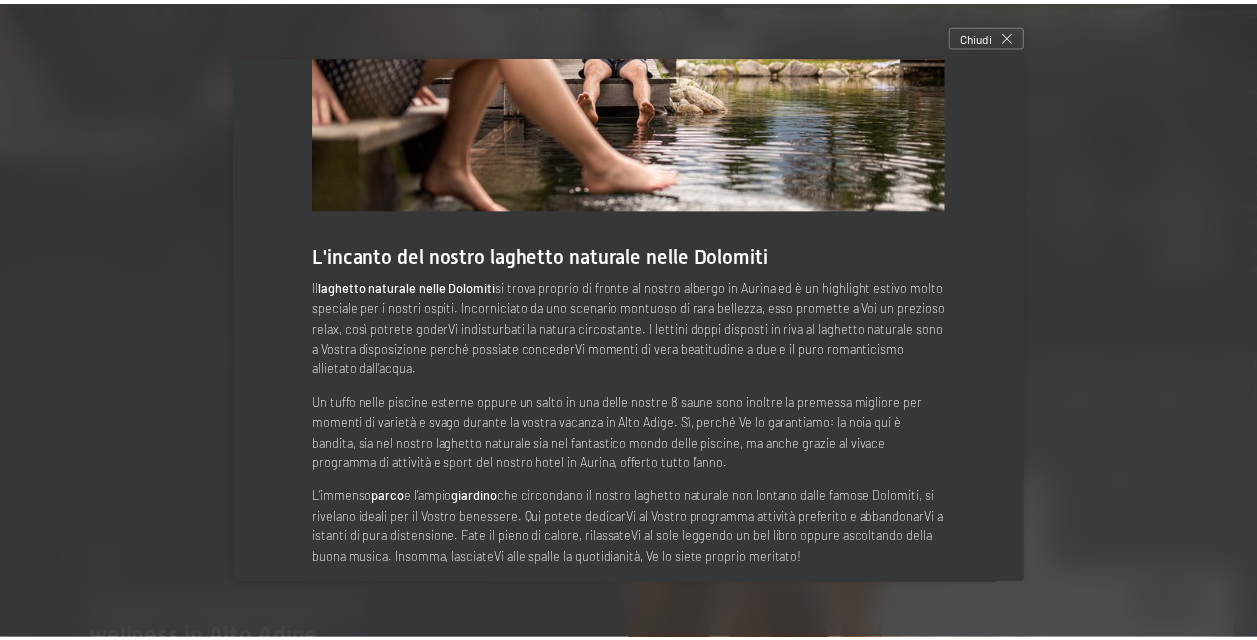 scroll, scrollTop: 178, scrollLeft: 0, axis: vertical 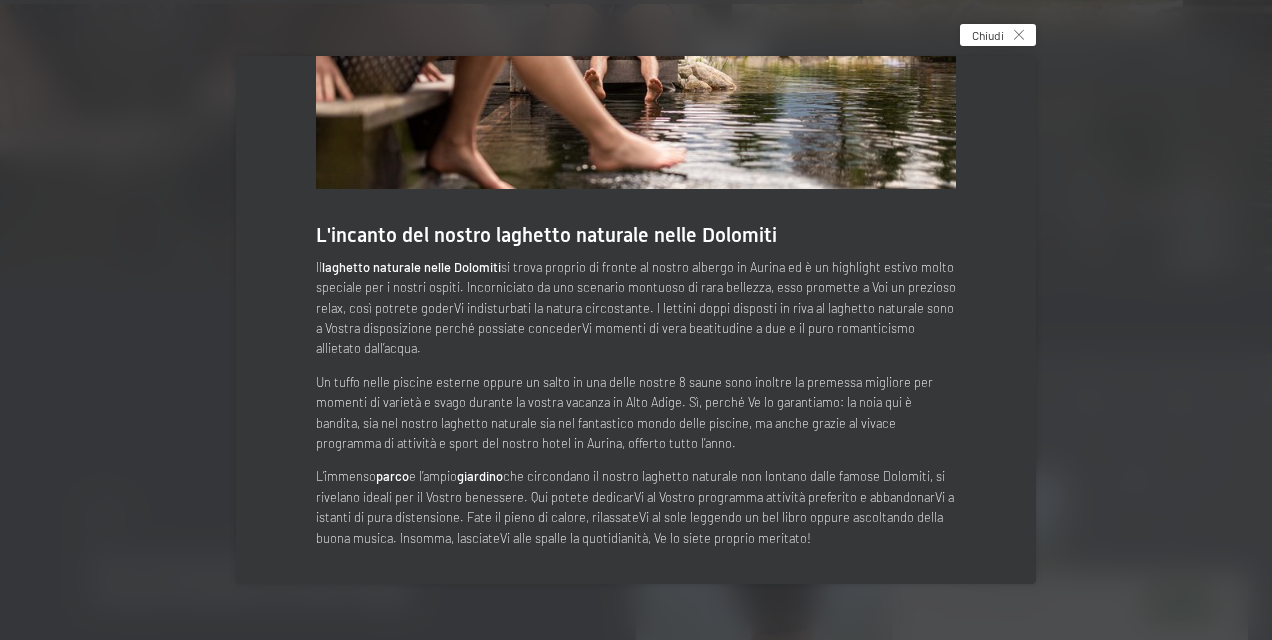 click on "Chiudi" at bounding box center [998, 35] 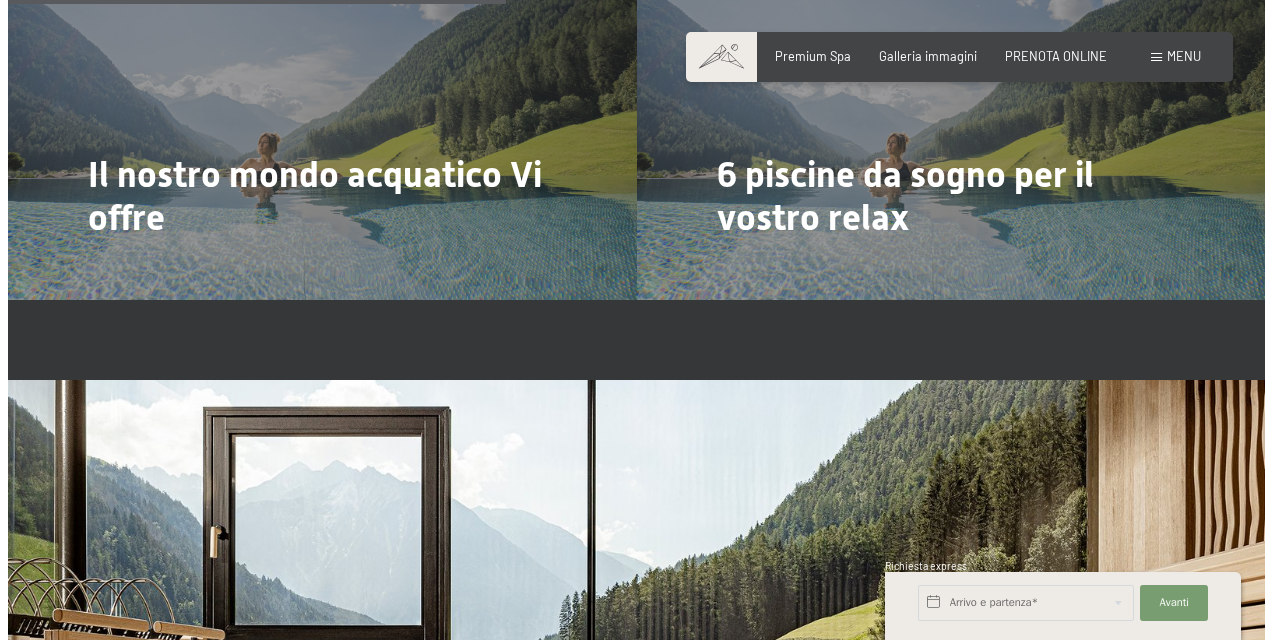 scroll, scrollTop: 3817, scrollLeft: 0, axis: vertical 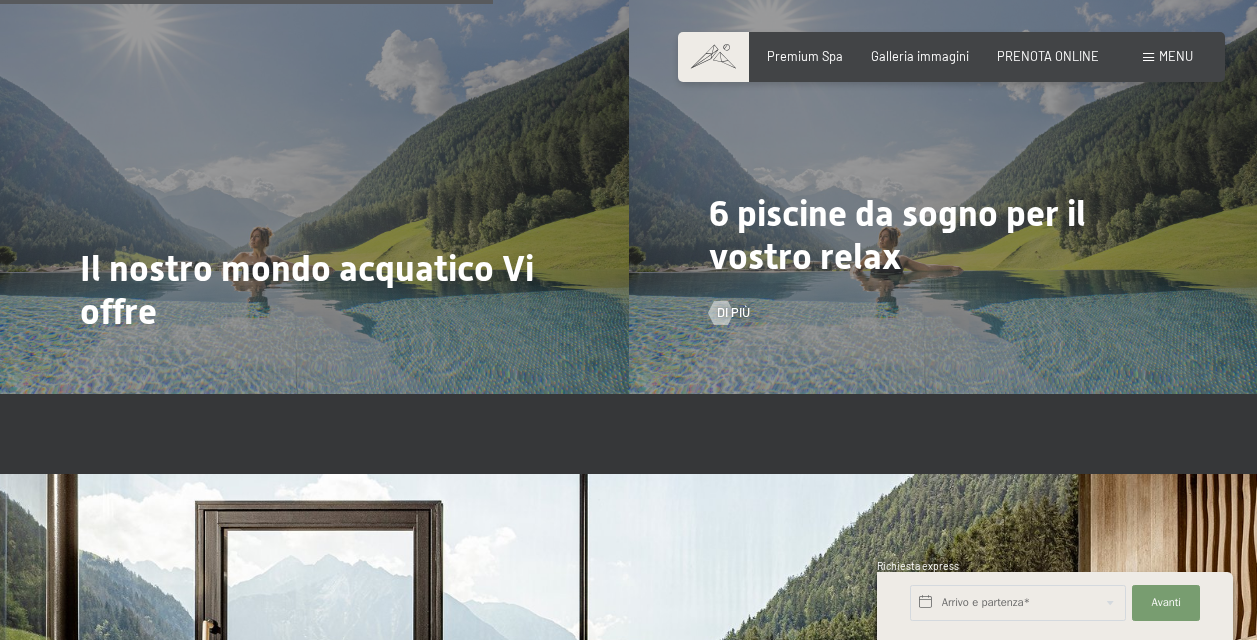 click on "6 piscine da sogno per il vostro relax" at bounding box center (897, 235) 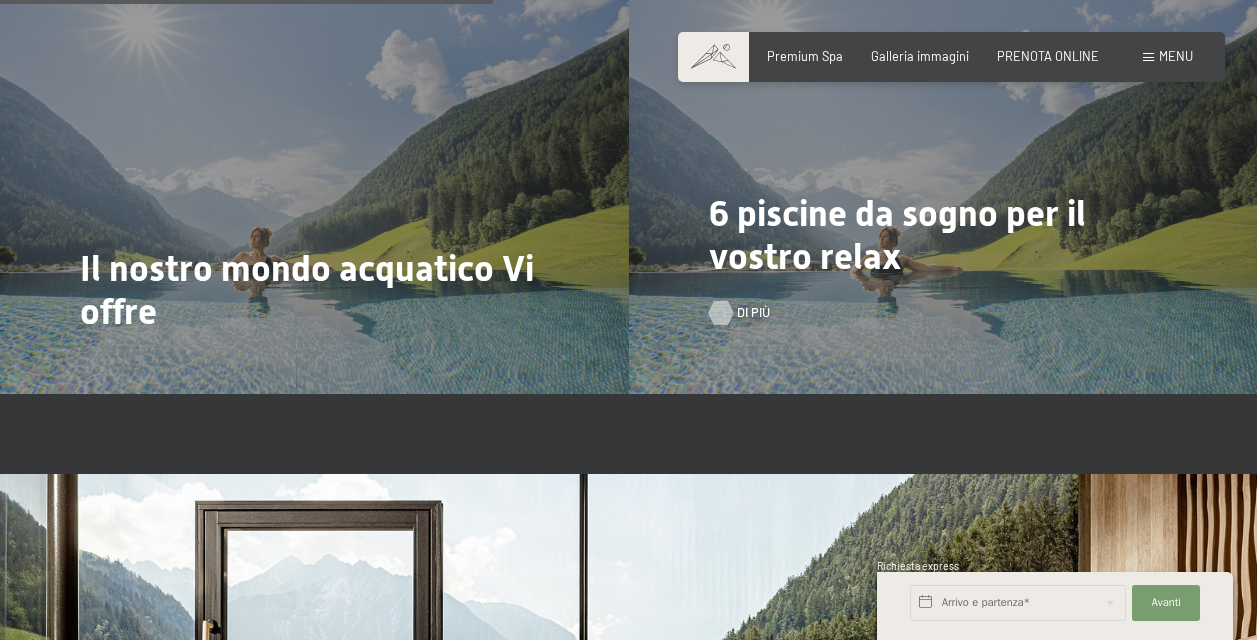 click on "Di più" at bounding box center [753, 313] 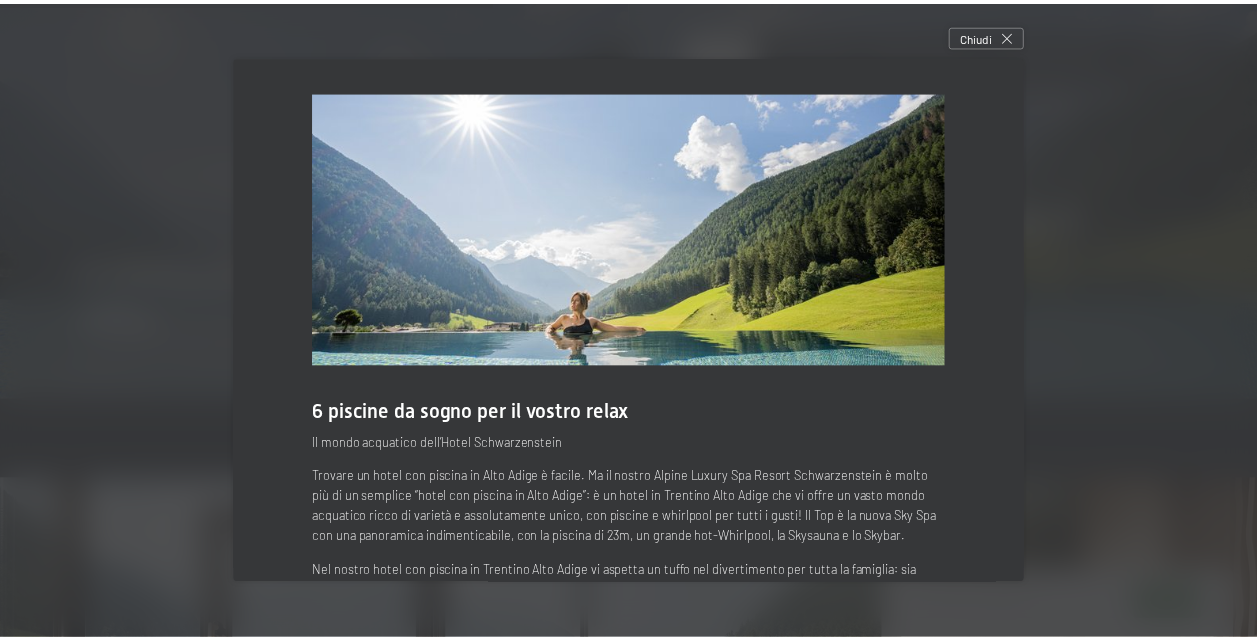scroll, scrollTop: 116, scrollLeft: 0, axis: vertical 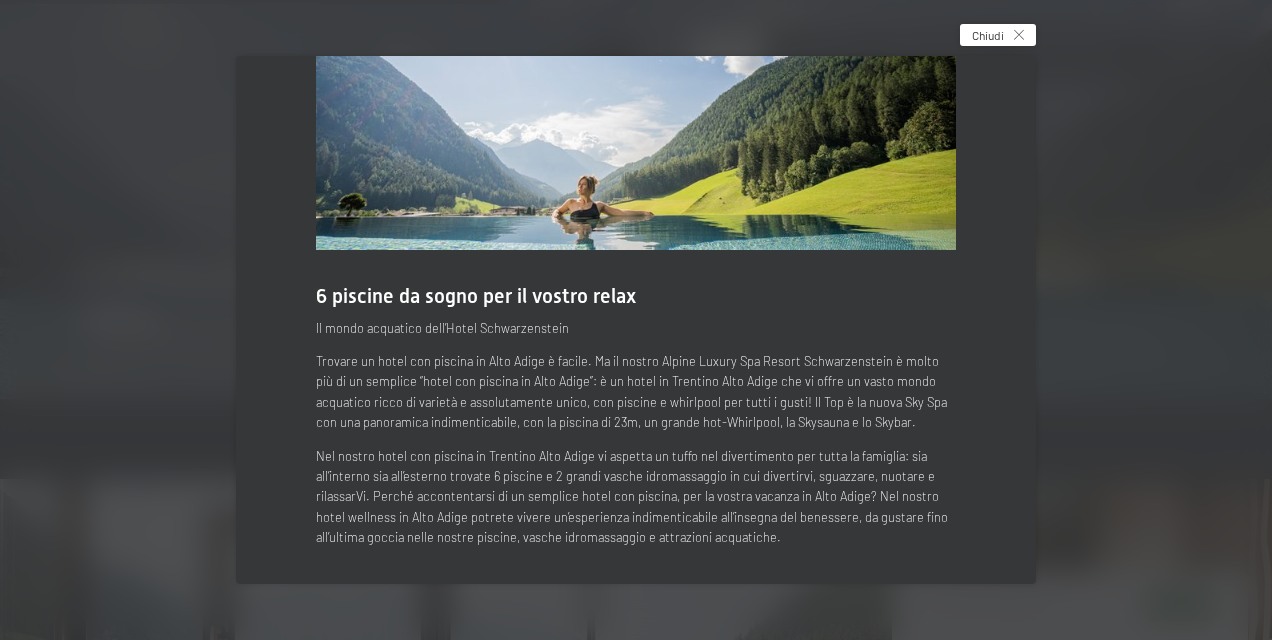 click on "Chiudi" at bounding box center [998, 35] 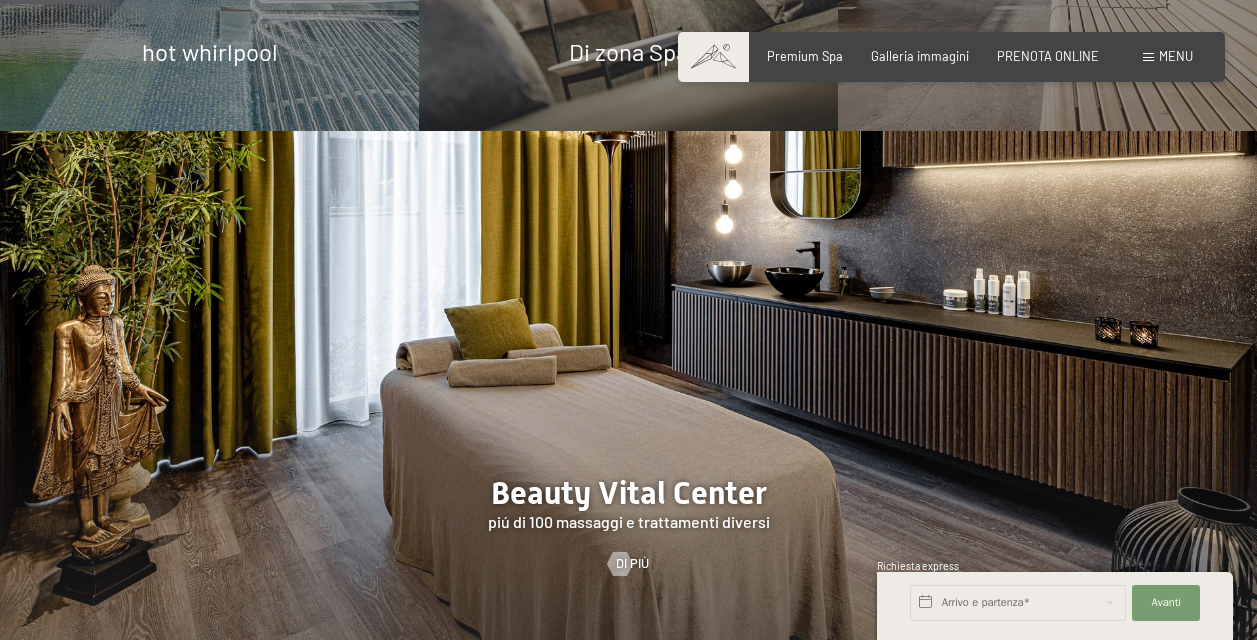 scroll, scrollTop: 0, scrollLeft: 0, axis: both 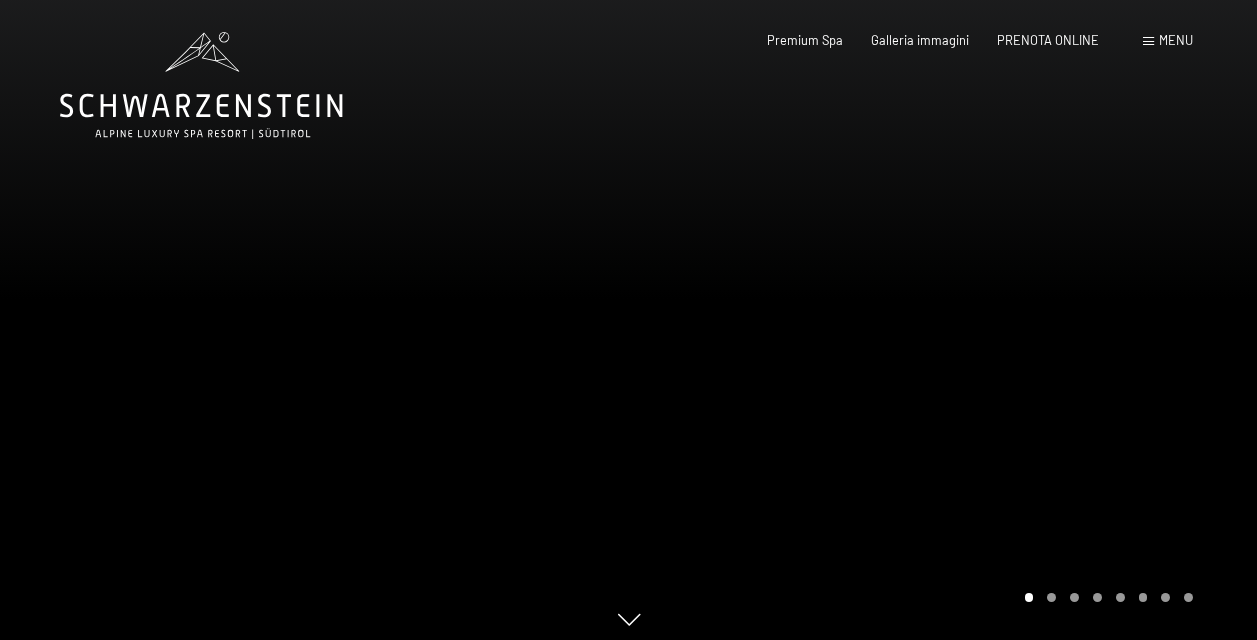 click 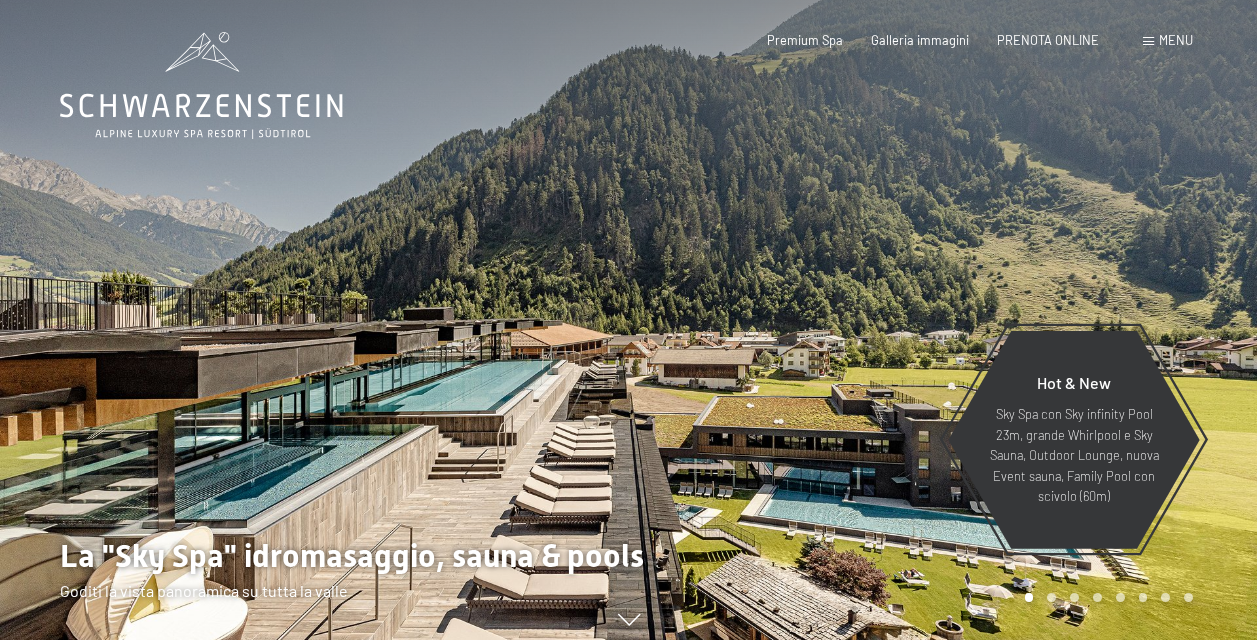 scroll, scrollTop: 0, scrollLeft: 0, axis: both 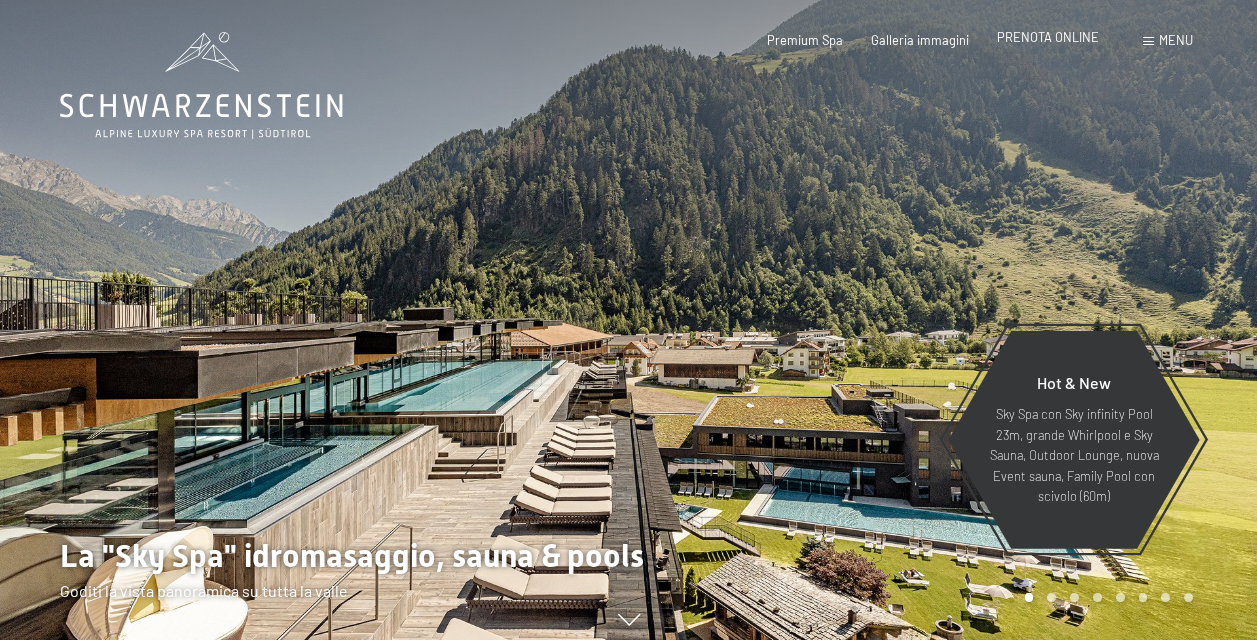 click on "PRENOTA ONLINE" at bounding box center (1048, 37) 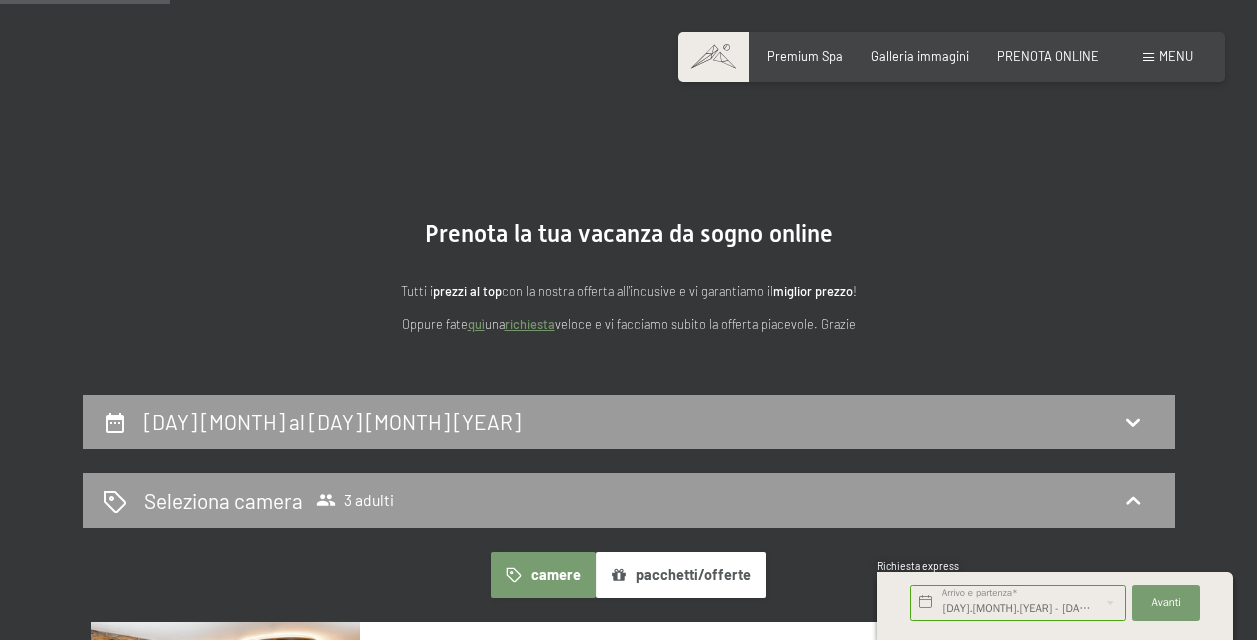 scroll, scrollTop: 399, scrollLeft: 0, axis: vertical 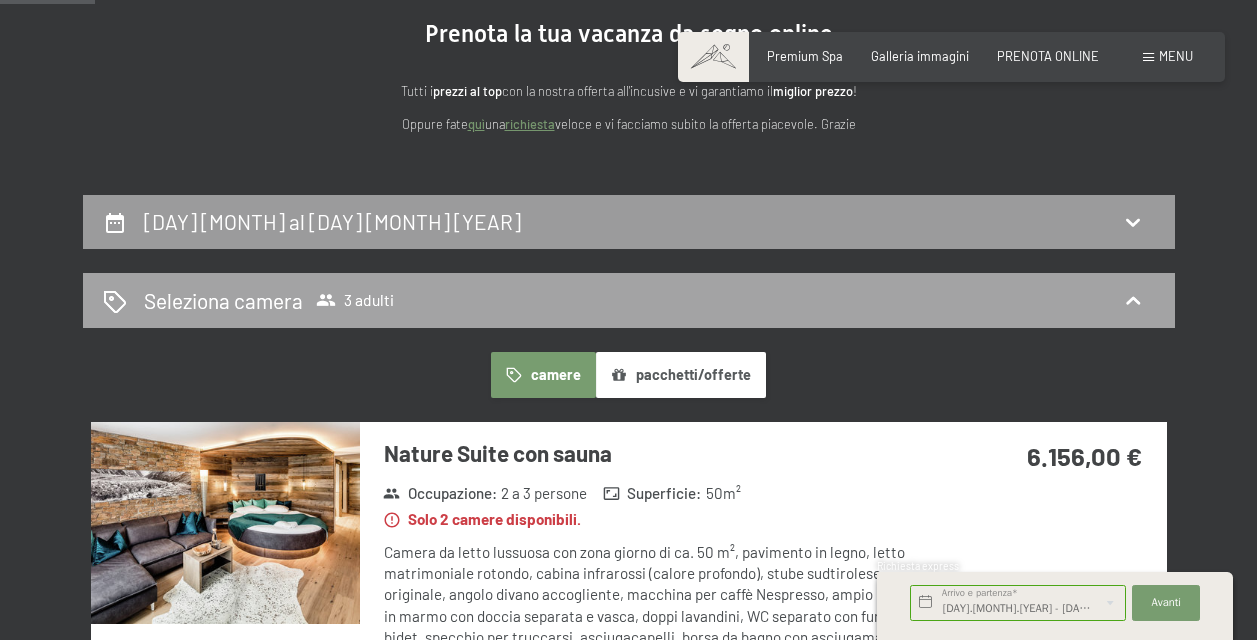 click 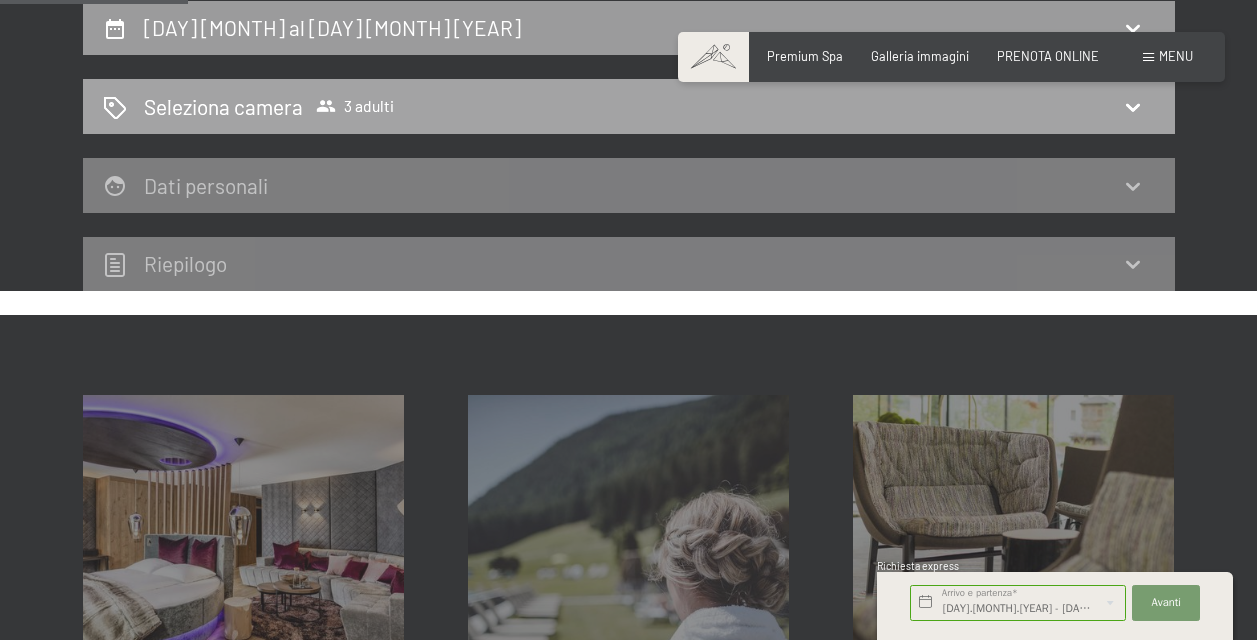 click on "Seleziona camera 3 adulti" at bounding box center (629, 106) 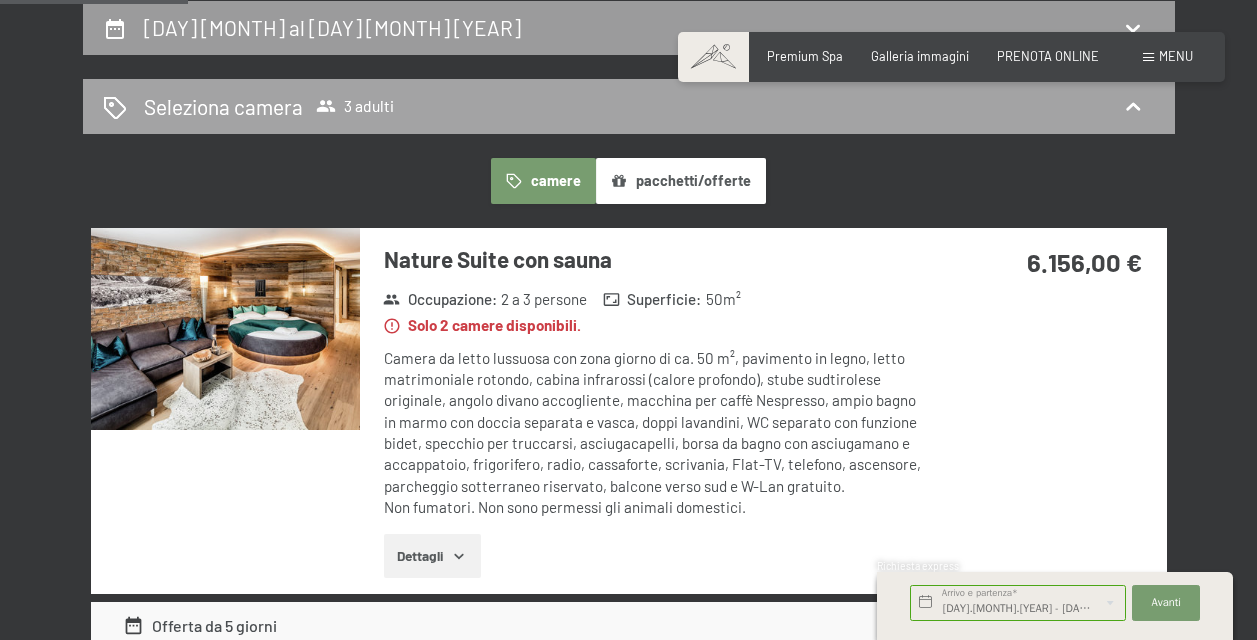 click on "Seleziona camera 3 adulti" at bounding box center (629, 106) 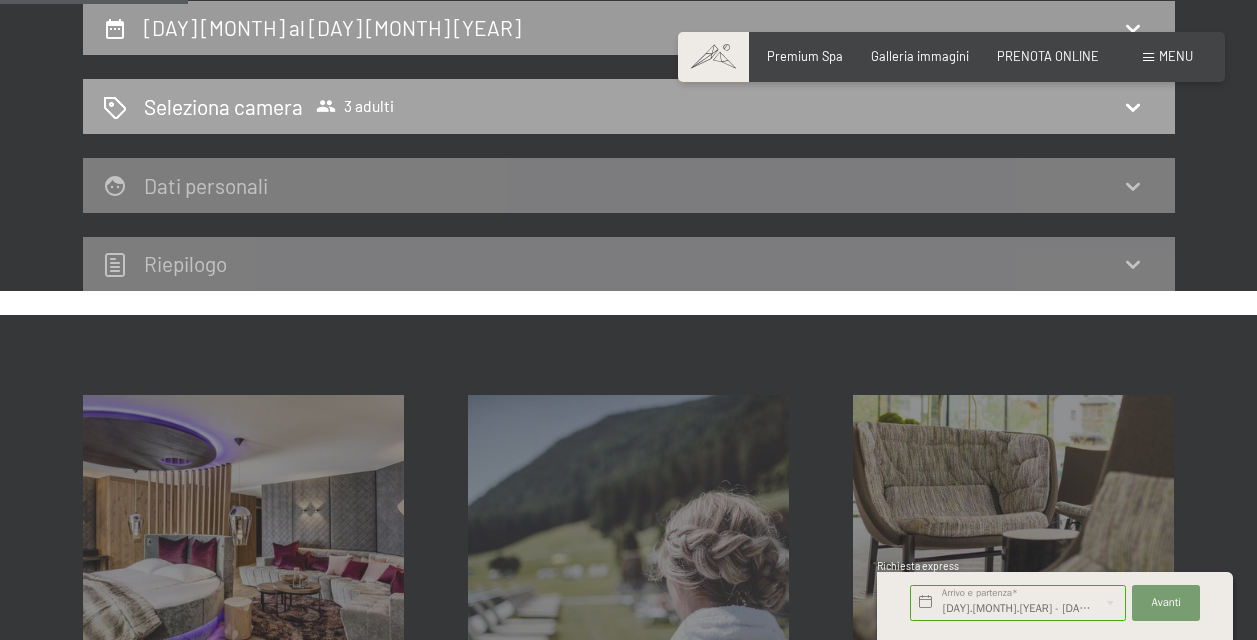 click on "Seleziona camera 3 adulti" at bounding box center (269, 106) 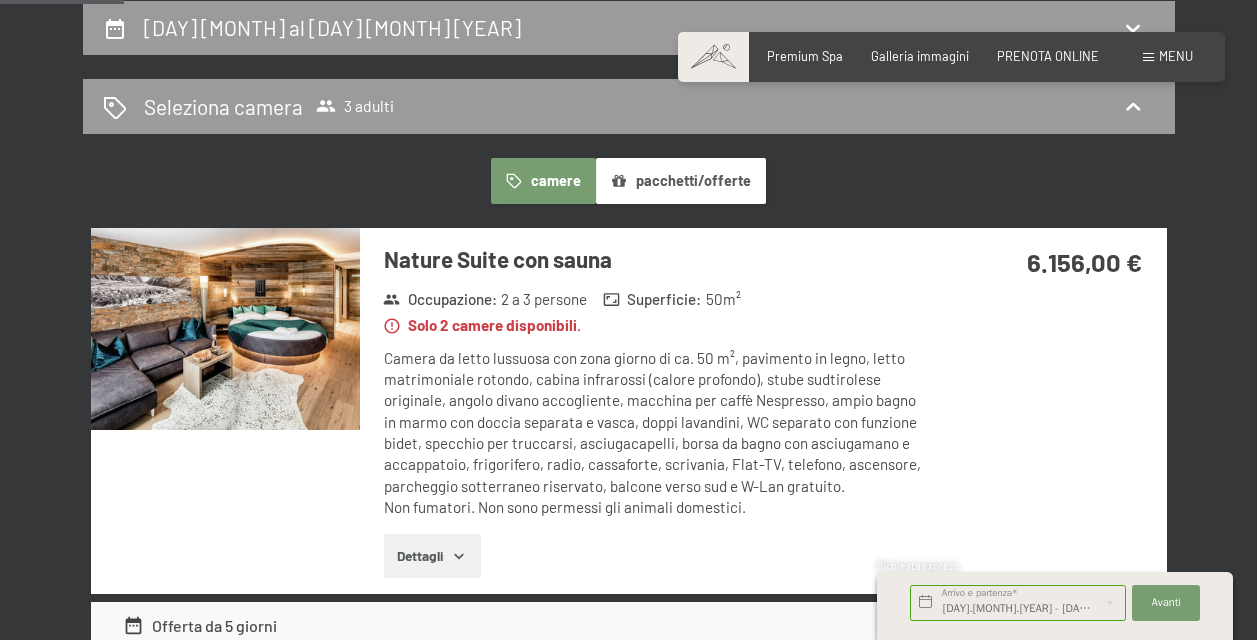 scroll, scrollTop: 0, scrollLeft: 0, axis: both 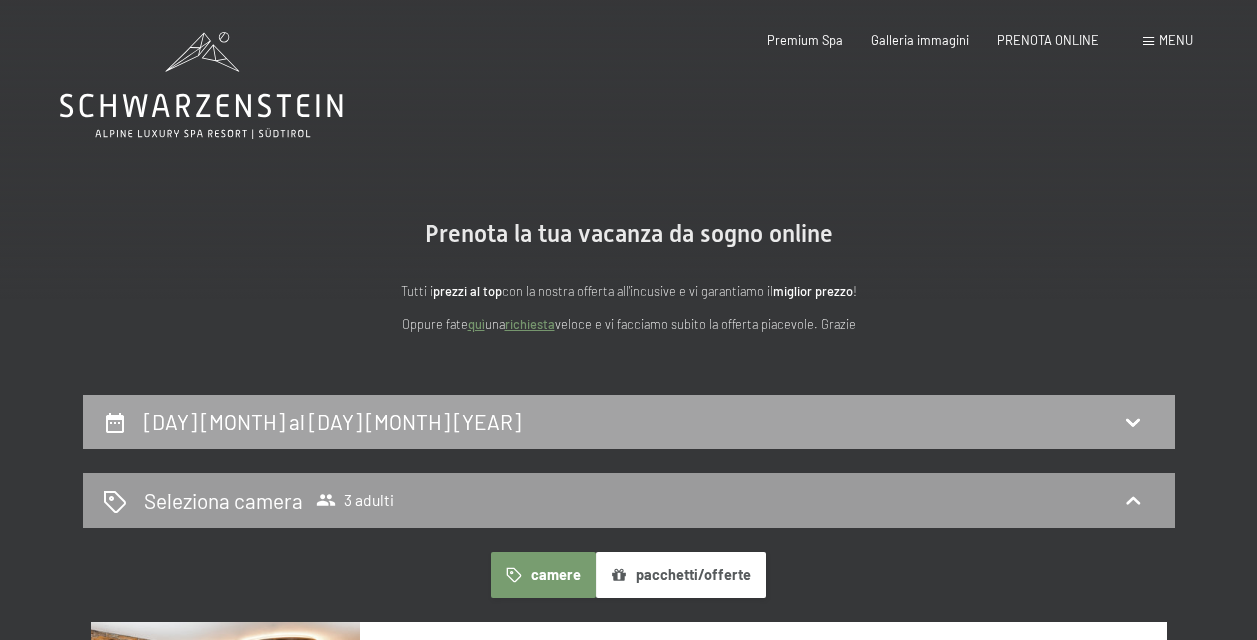 click on "[DAY] [MONTH] al [DAY] [MONTH] [YEAR]" at bounding box center [629, 421] 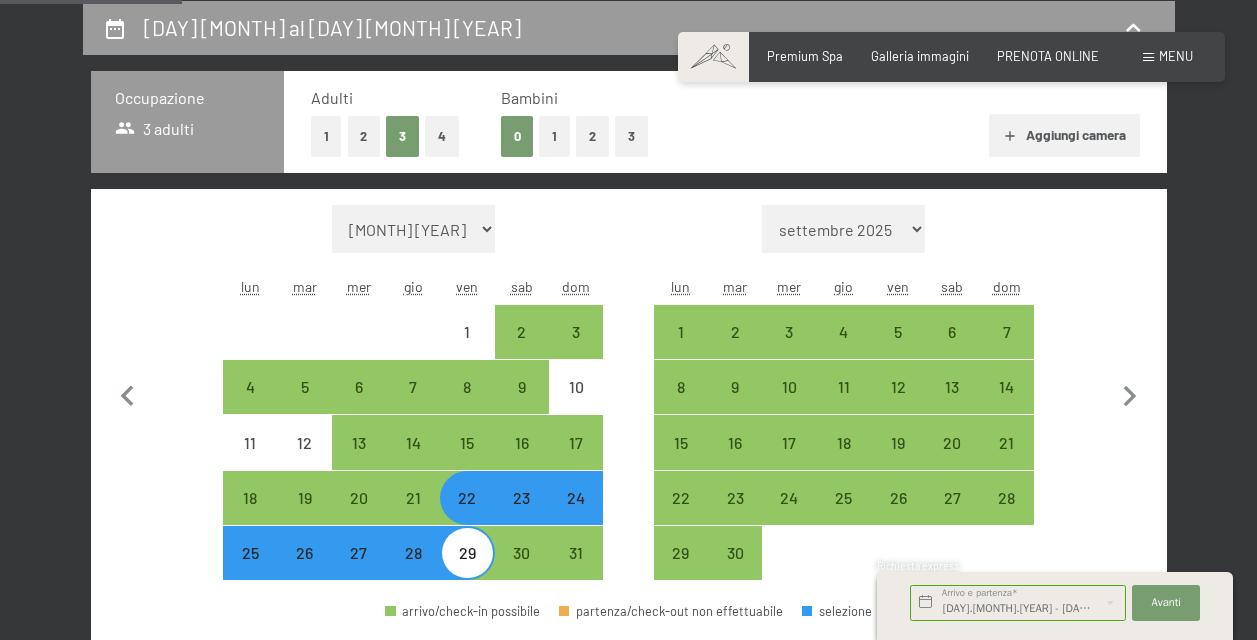 click on "2" at bounding box center [364, 136] 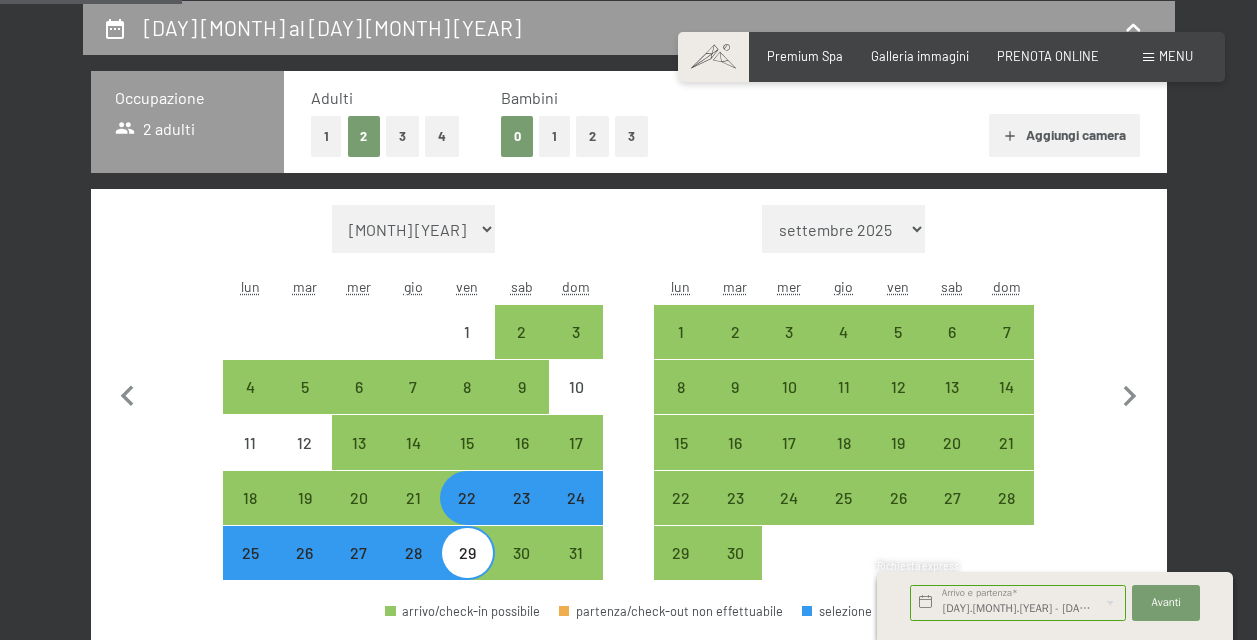click on "1" at bounding box center (554, 136) 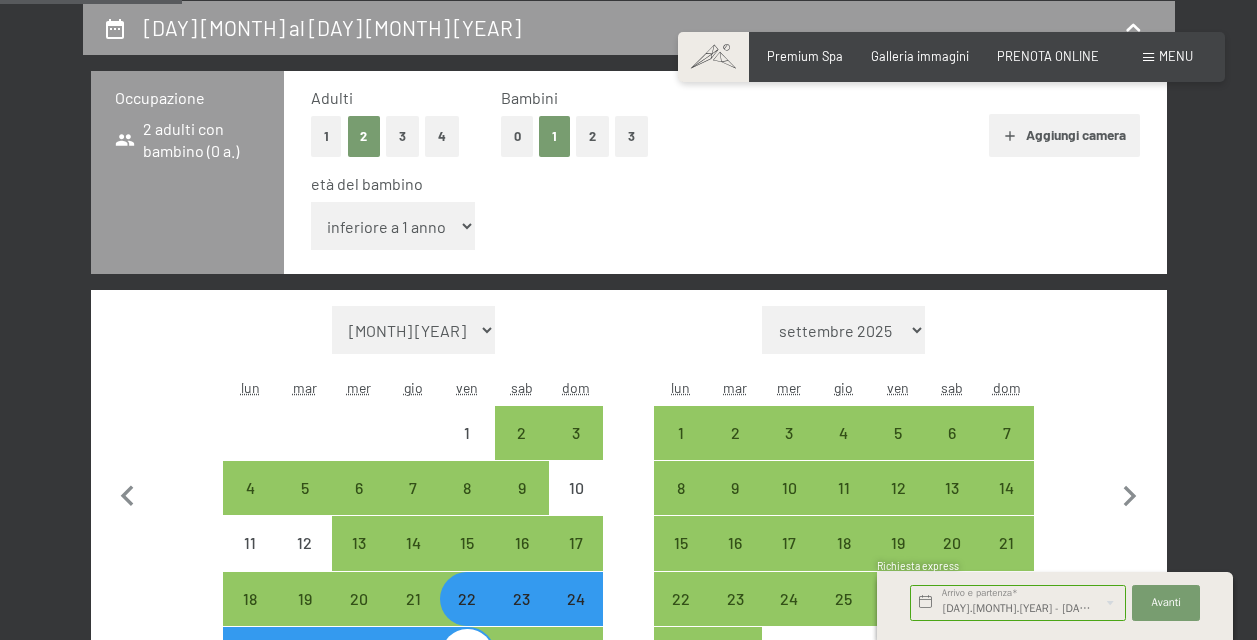 click on "inferiore a 1 anno 1 anno 2 anni 3 anni 4 anni 5 anni 6 anni 7 anni 8 anni 9 anni 10 anni 11 anni 12 anni 13 anni 14 anni 15 anni 16 anni 17 anni" at bounding box center (393, 226) 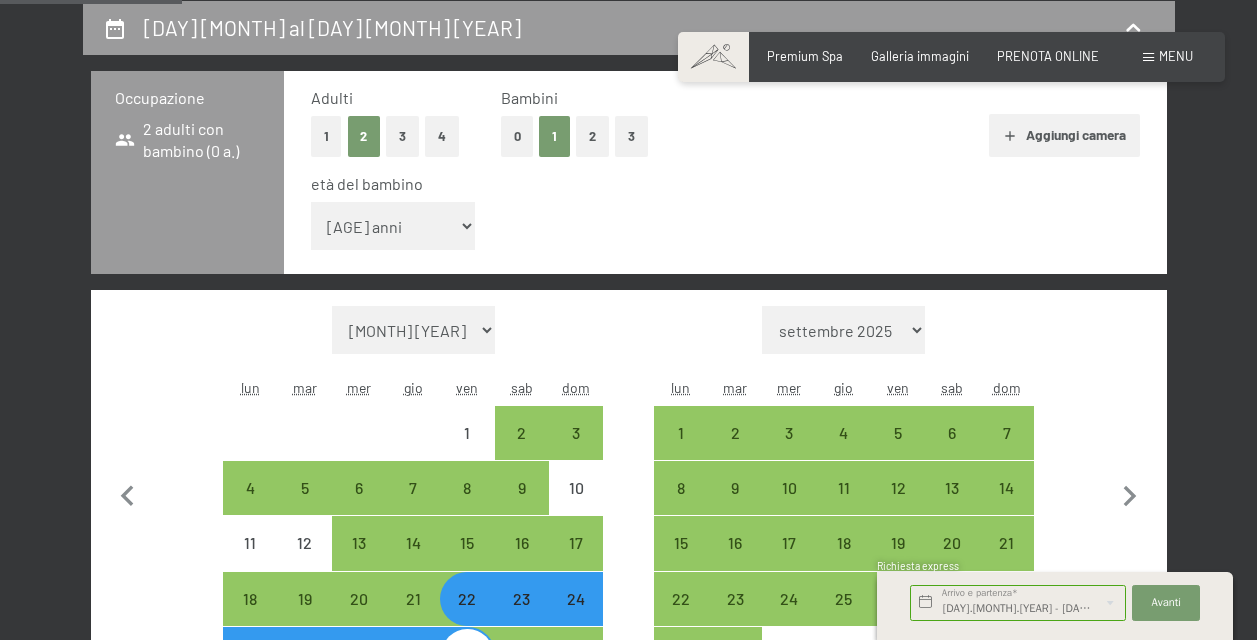 click on "inferiore a 1 anno 1 anno 2 anni 3 anni 4 anni 5 anni 6 anni 7 anni 8 anni 9 anni 10 anni 11 anni 12 anni 13 anni 14 anni 15 anni 16 anni 17 anni" at bounding box center (393, 226) 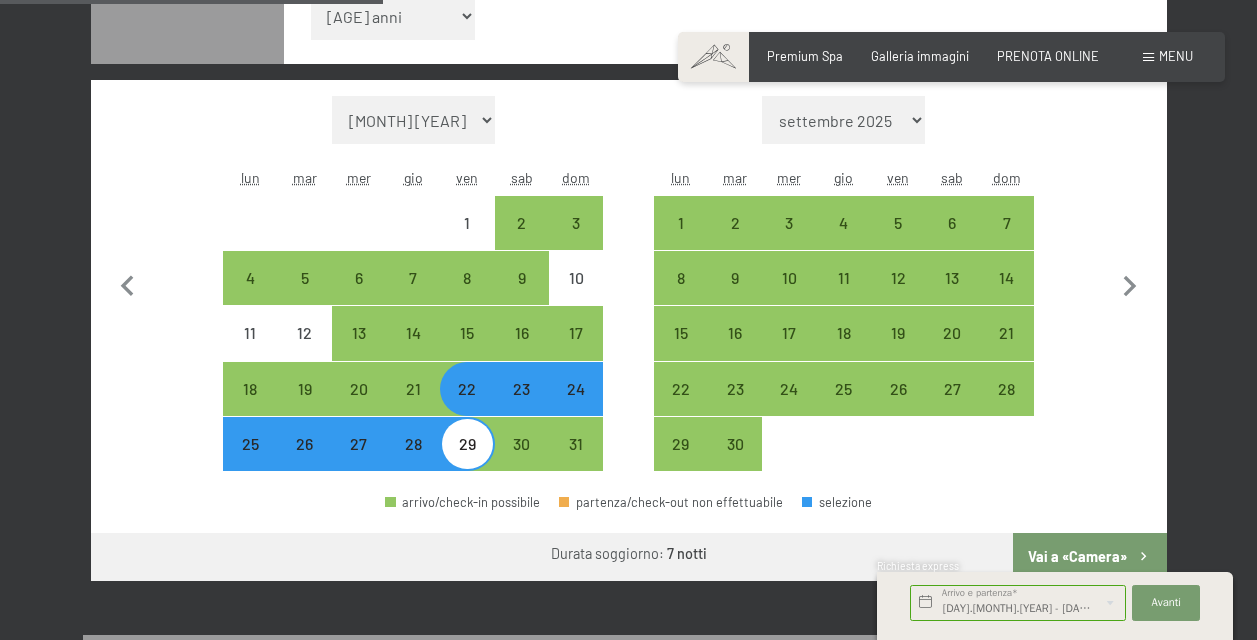 scroll, scrollTop: 613, scrollLeft: 0, axis: vertical 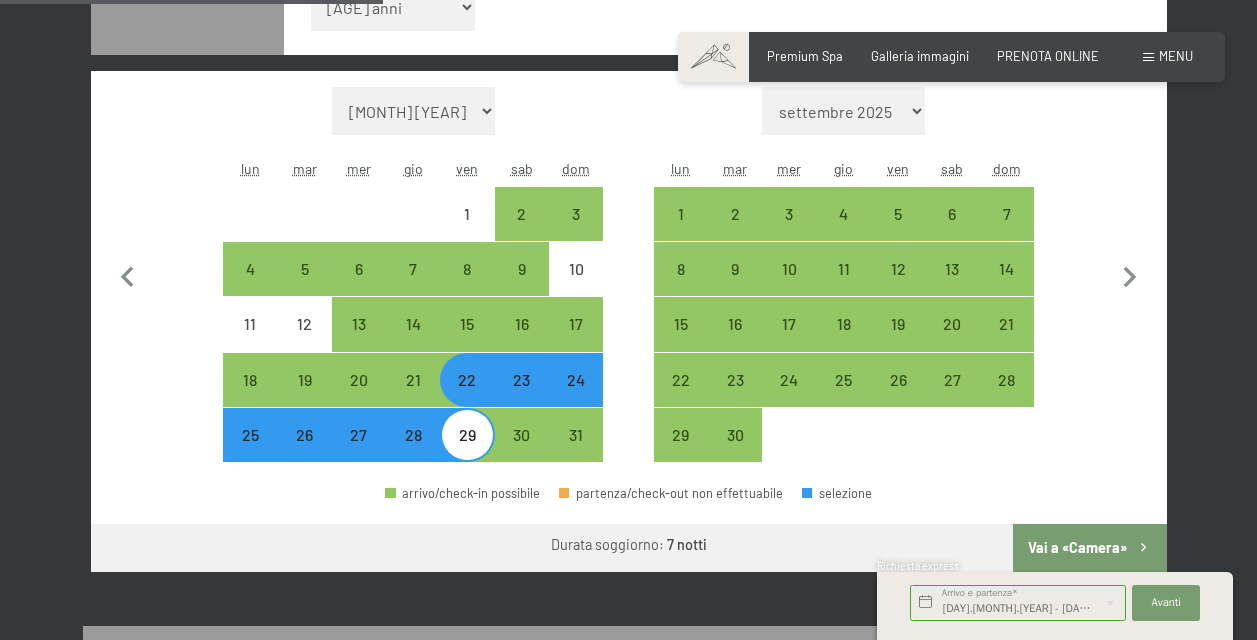 click on "Consenso marketing*" at bounding box center [502, 377] 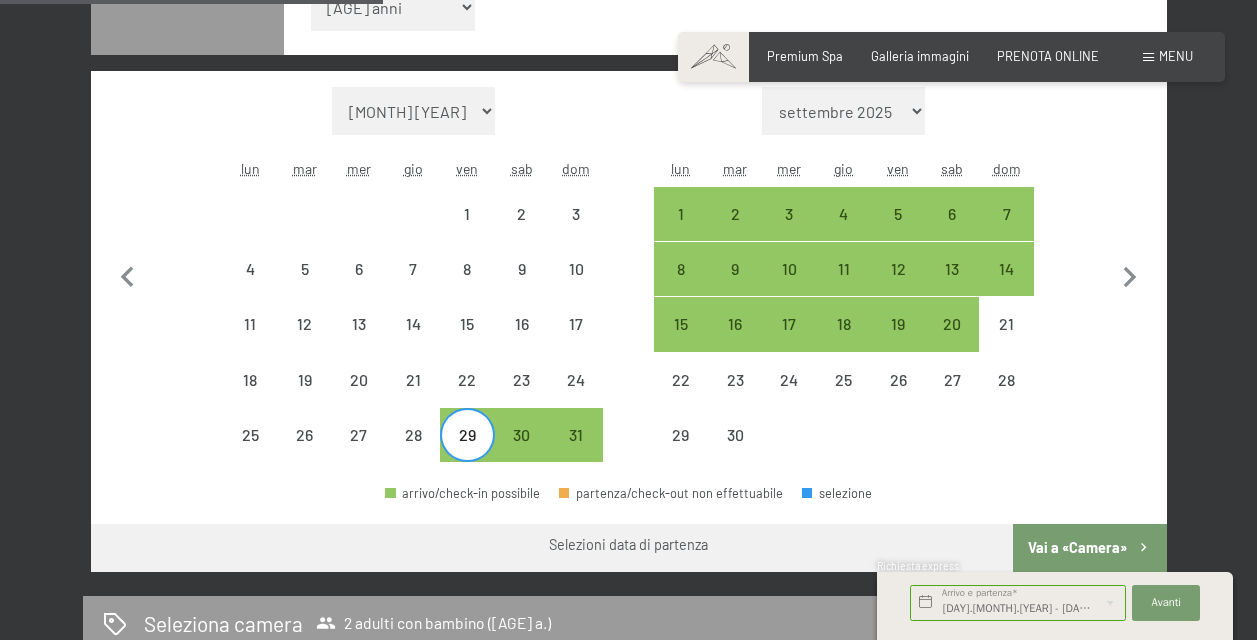 click on "Consenso marketing*" at bounding box center (502, 377) 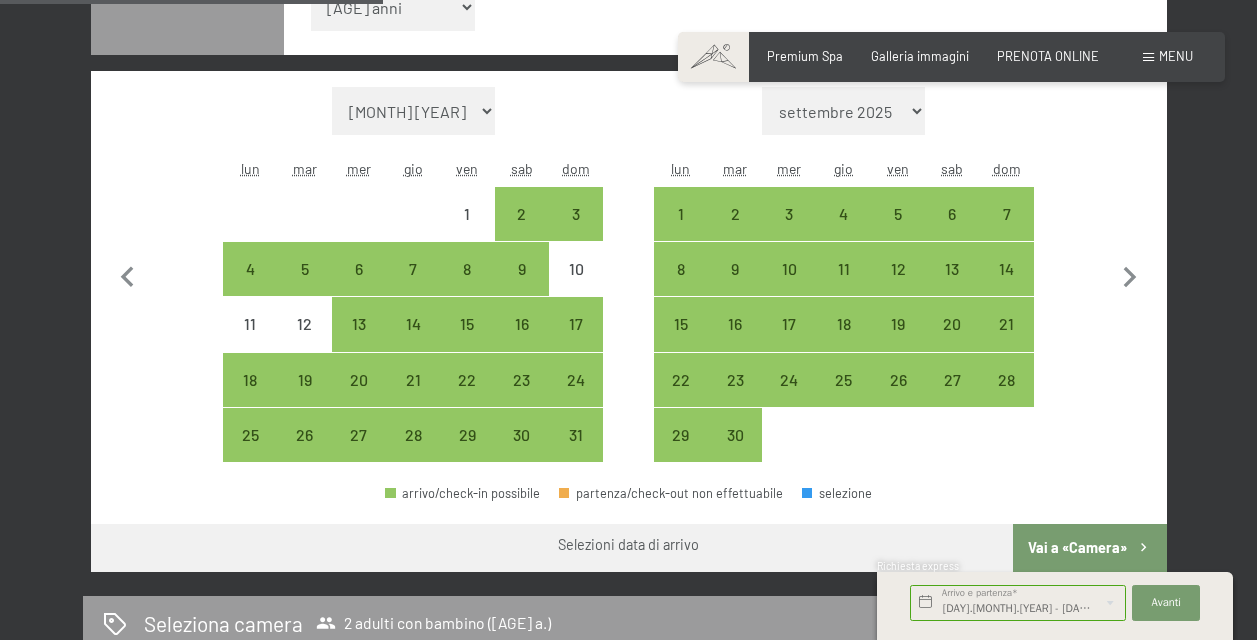 click on "Consenso marketing*" at bounding box center [502, 377] 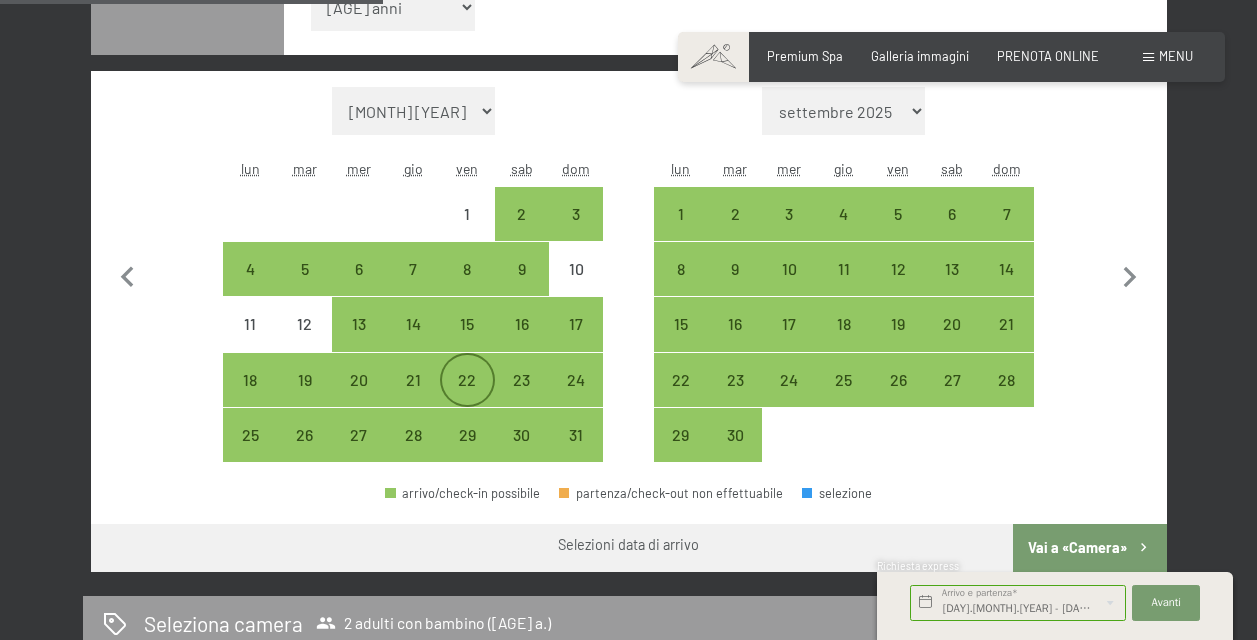 click on "22" at bounding box center (467, 397) 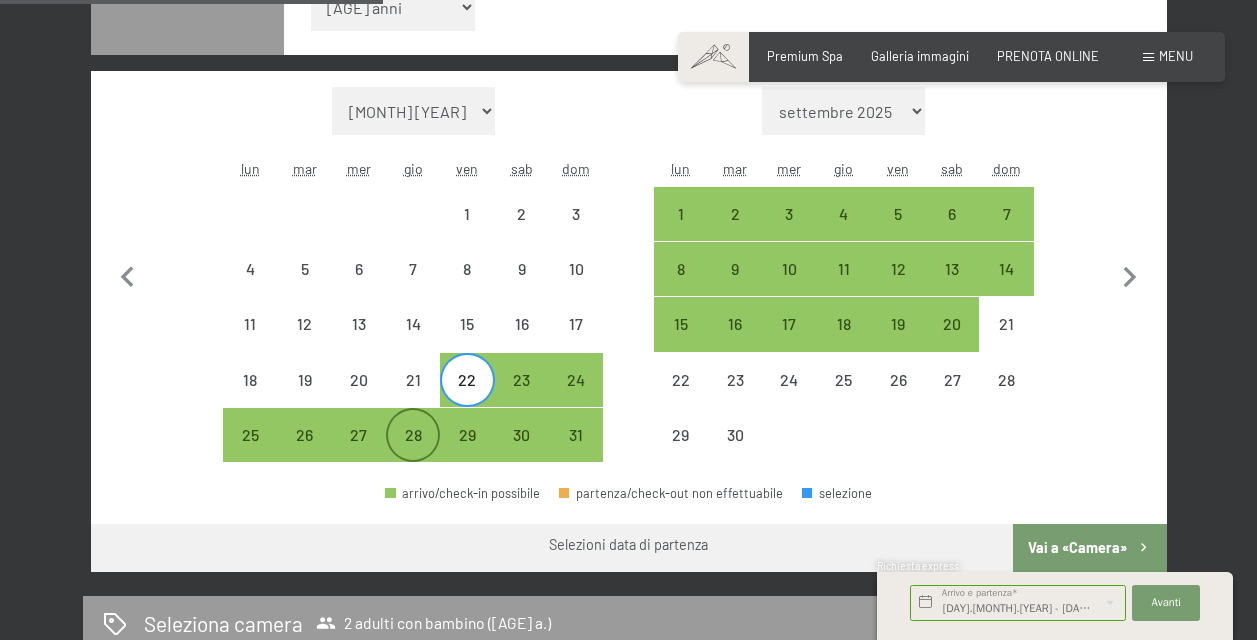 click on "28" at bounding box center [413, 452] 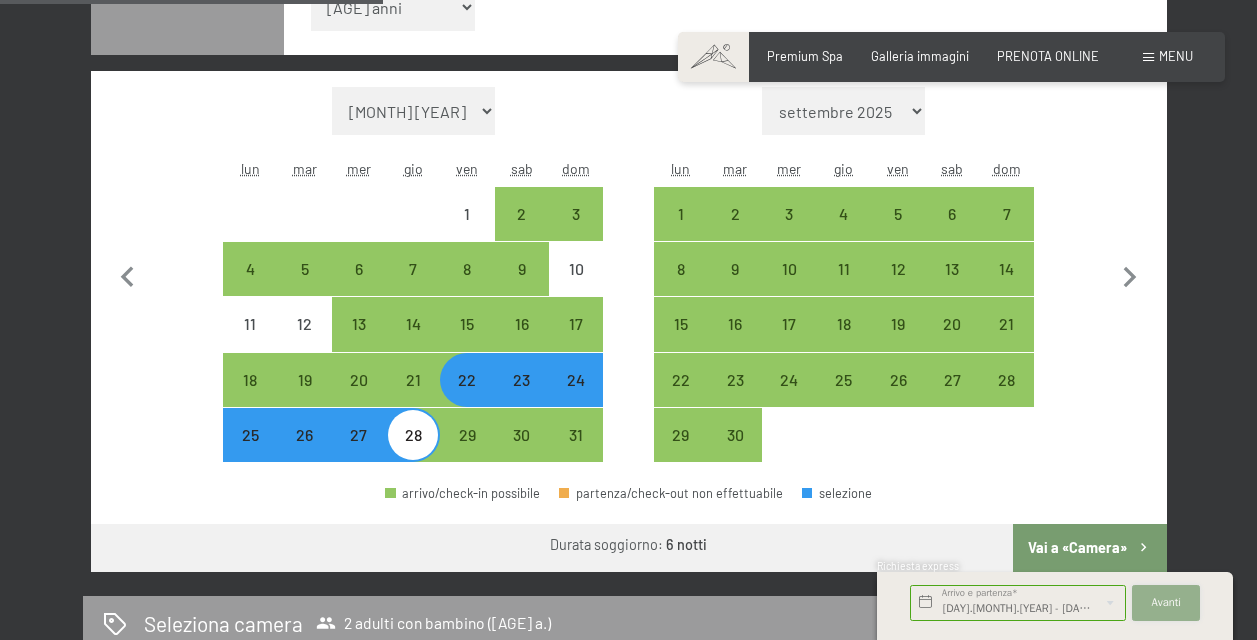click on "Avanti" at bounding box center [1167, 603] 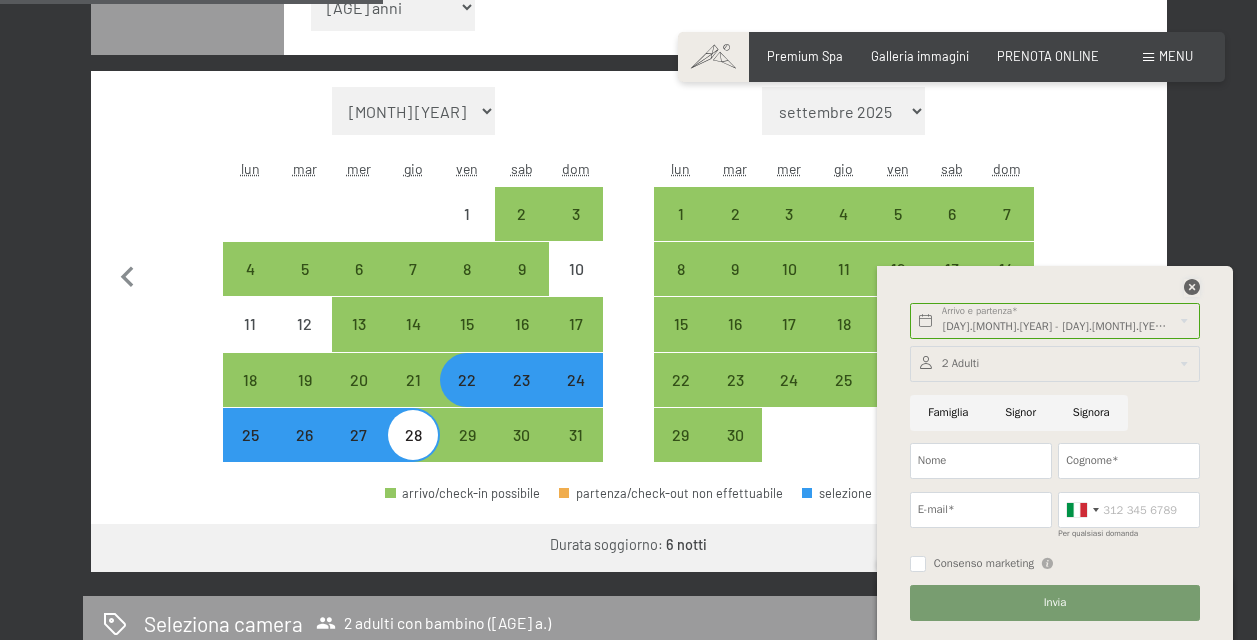 click at bounding box center [1192, 287] 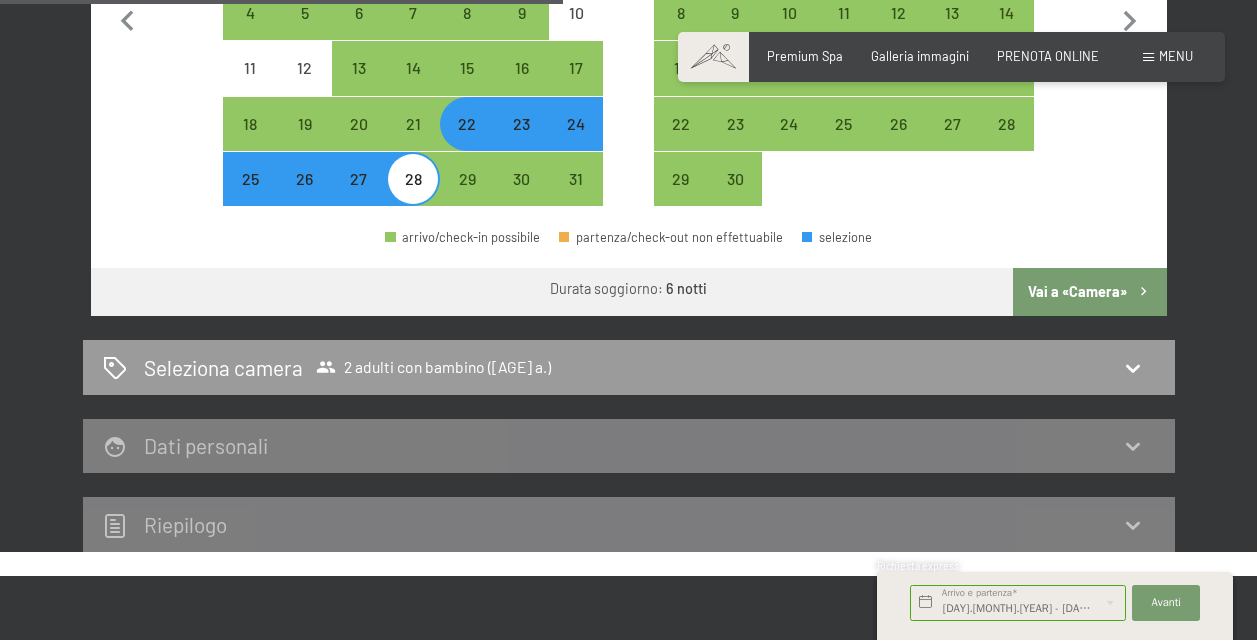 scroll, scrollTop: 909, scrollLeft: 0, axis: vertical 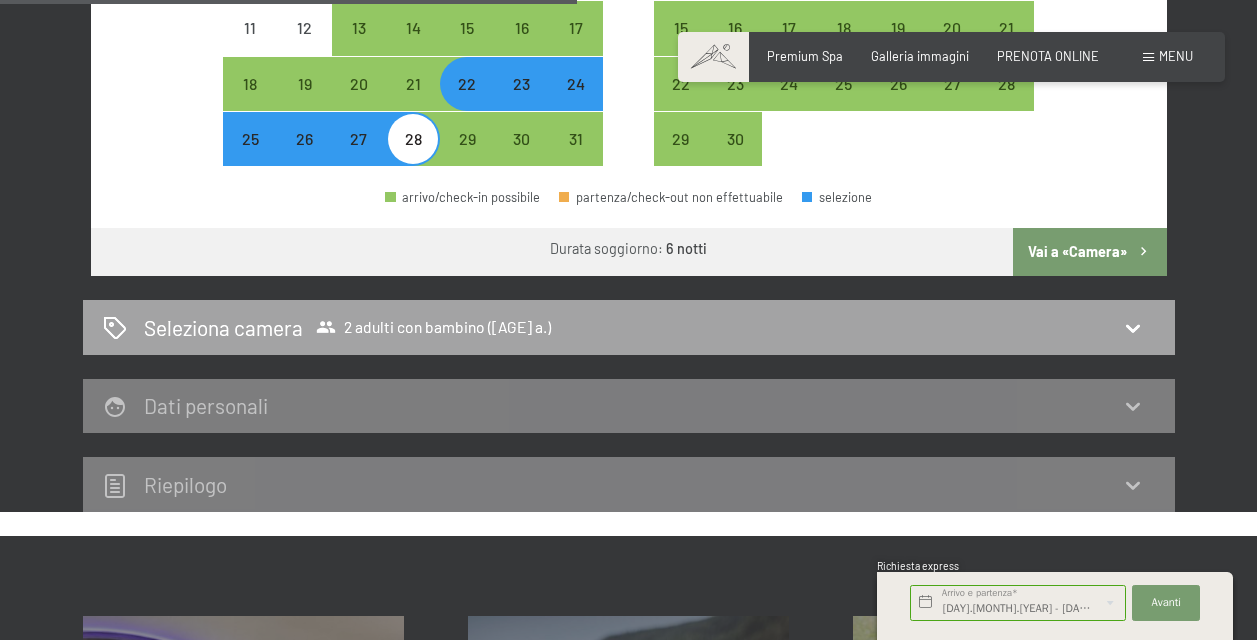 click 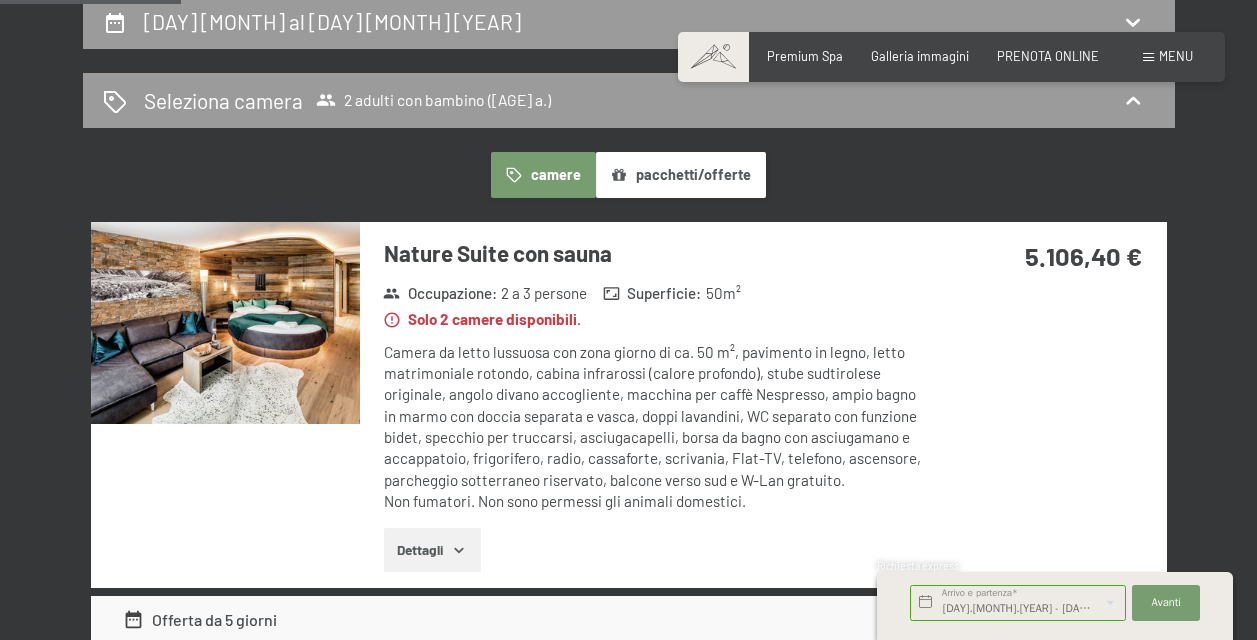 scroll, scrollTop: 380, scrollLeft: 0, axis: vertical 